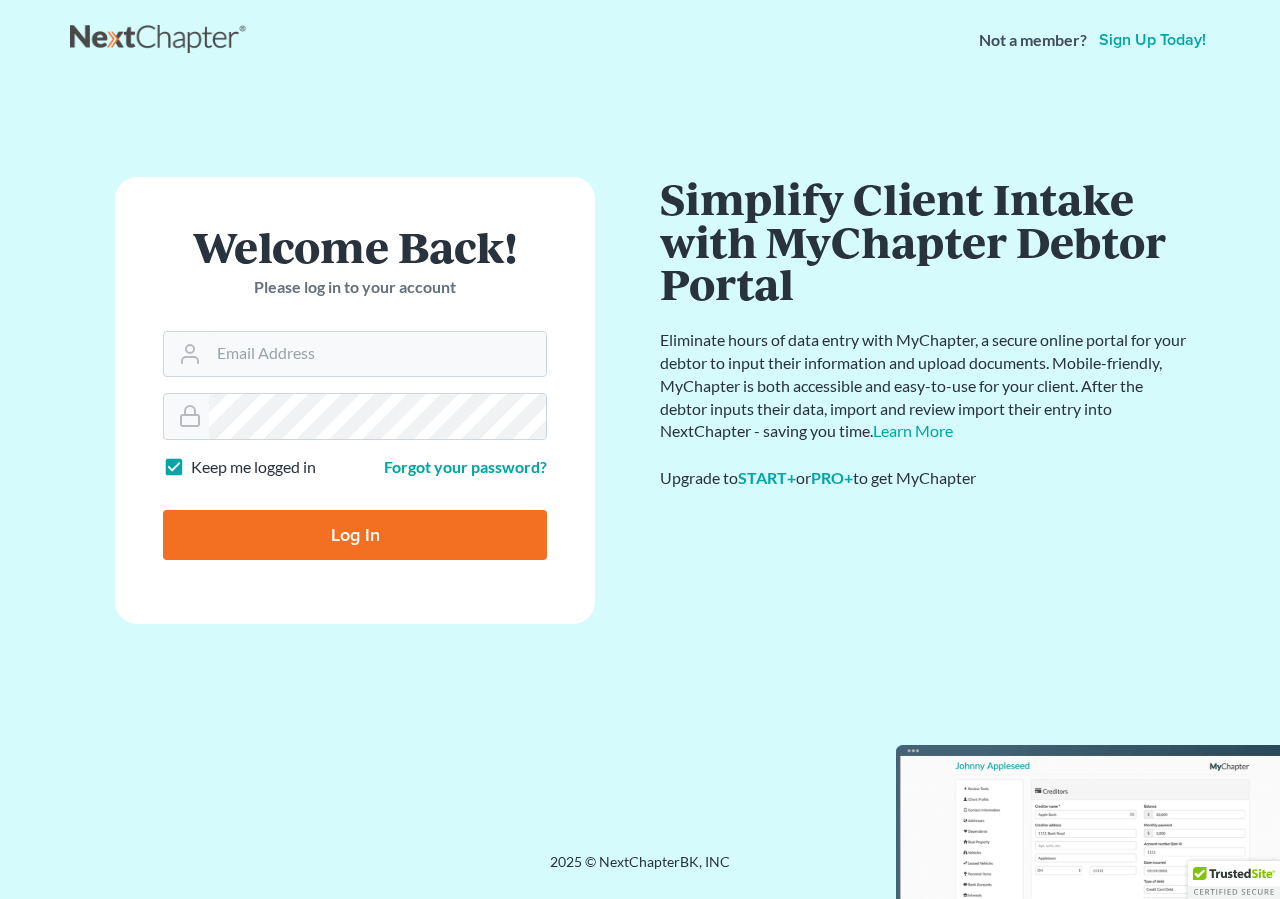 scroll, scrollTop: 0, scrollLeft: 0, axis: both 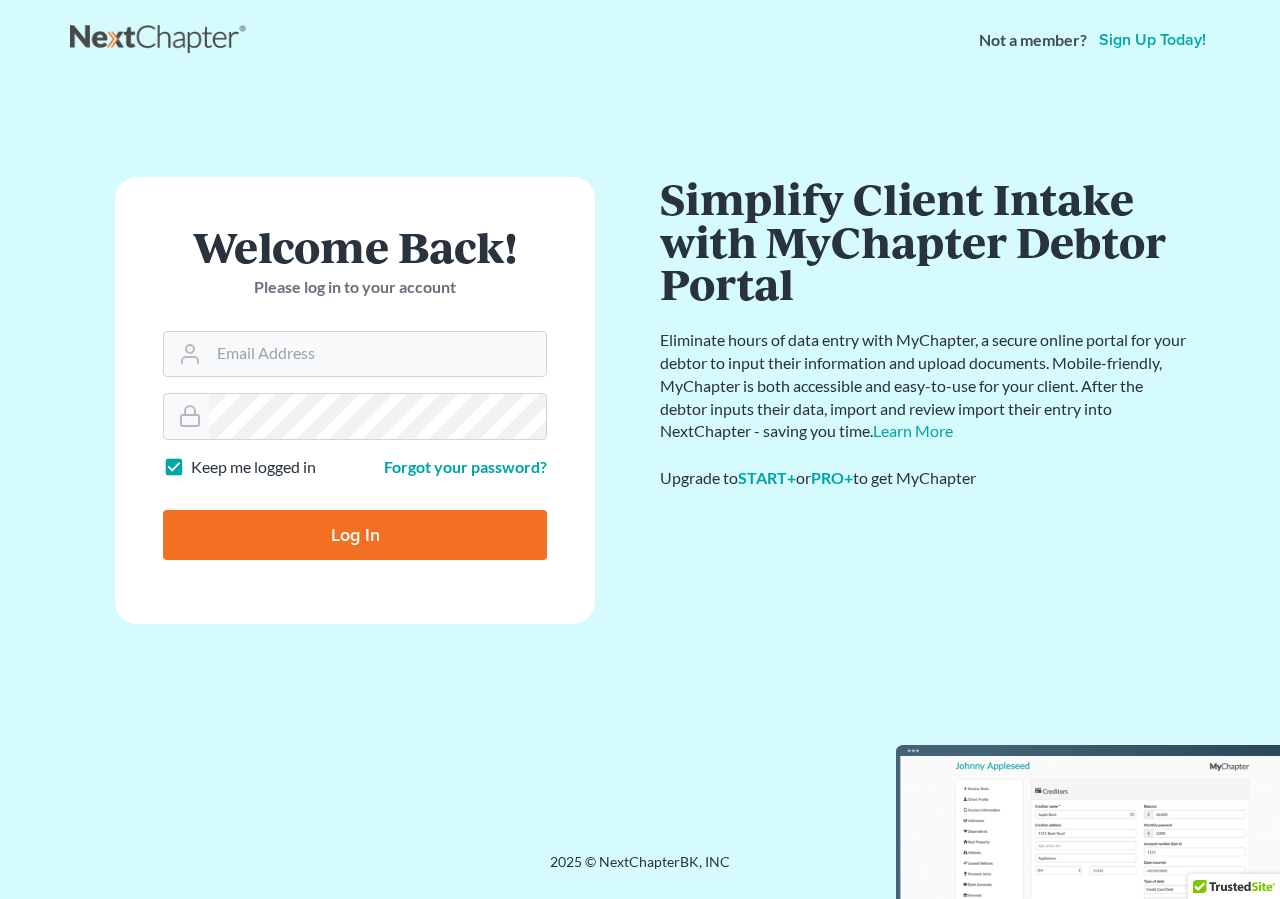drag, startPoint x: 310, startPoint y: 536, endPoint x: 523, endPoint y: 496, distance: 216.72333 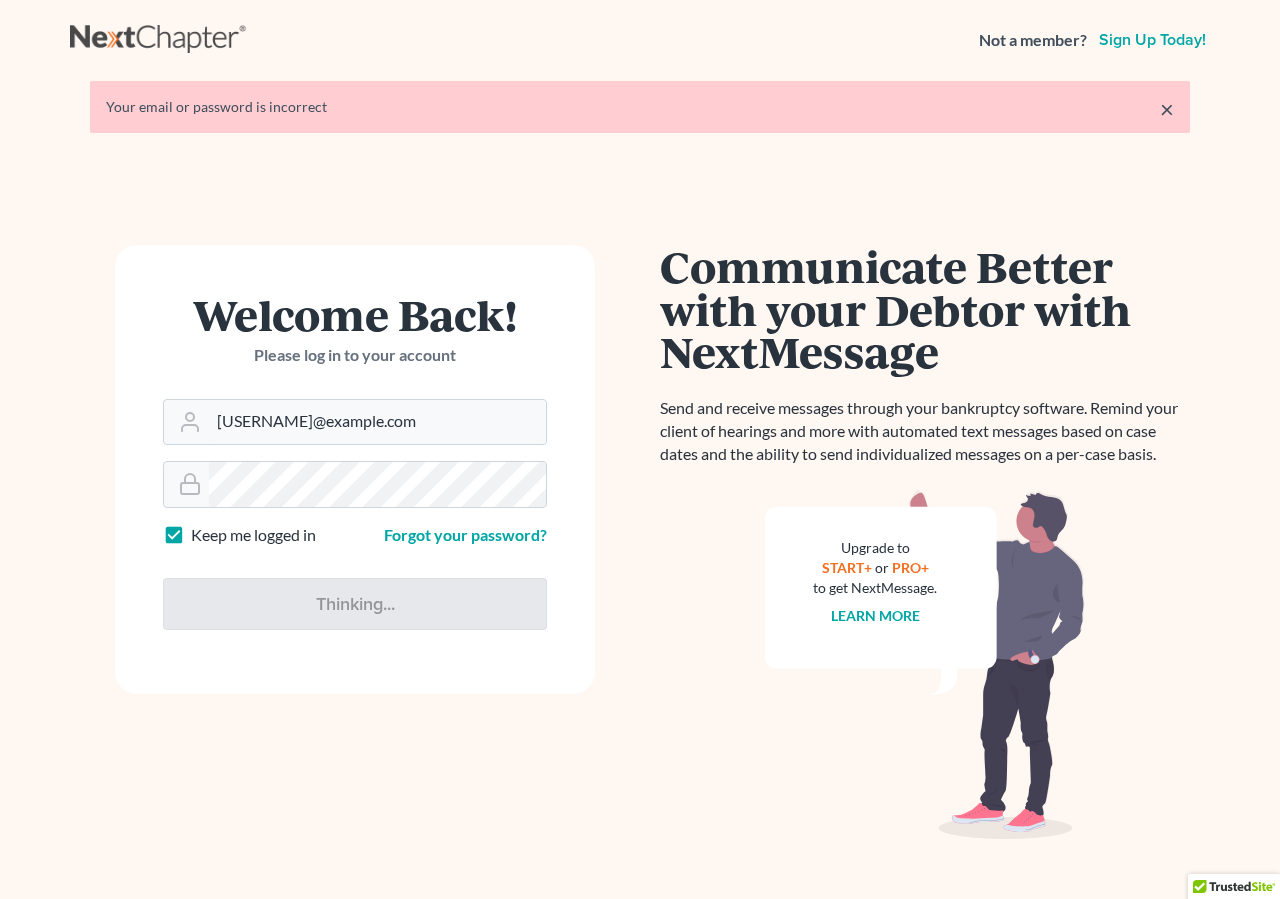 scroll, scrollTop: 0, scrollLeft: 0, axis: both 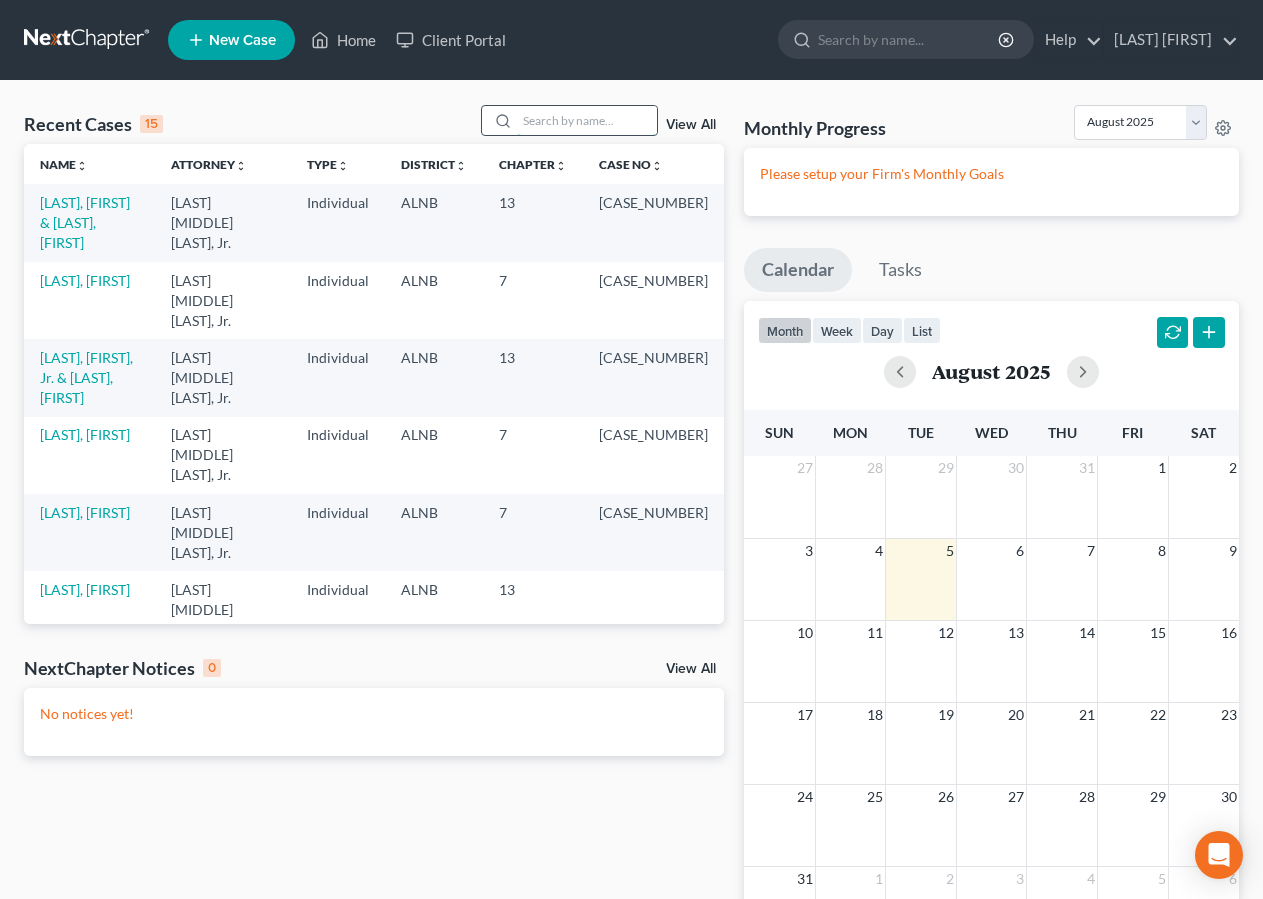 click at bounding box center (587, 120) 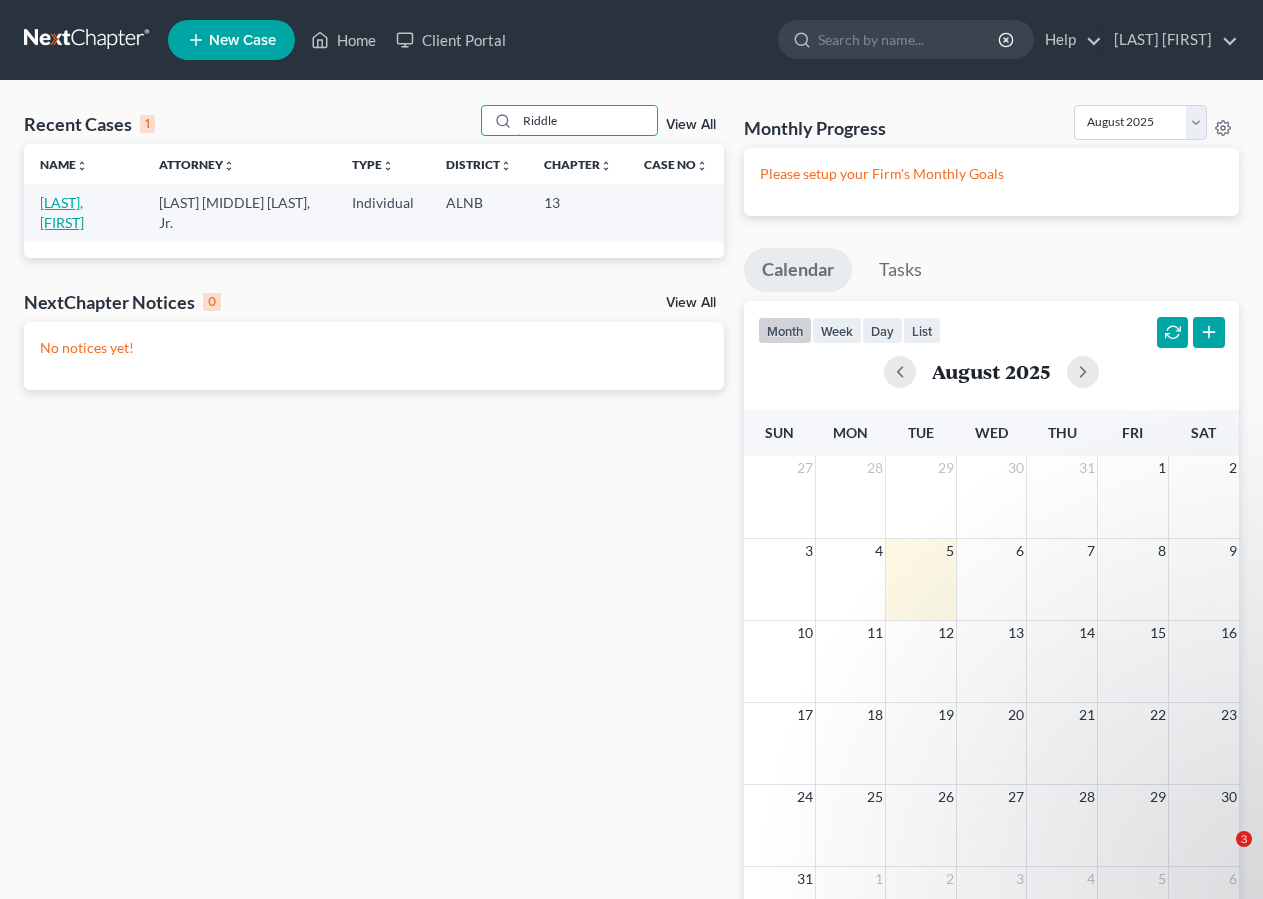 type on "Riddle" 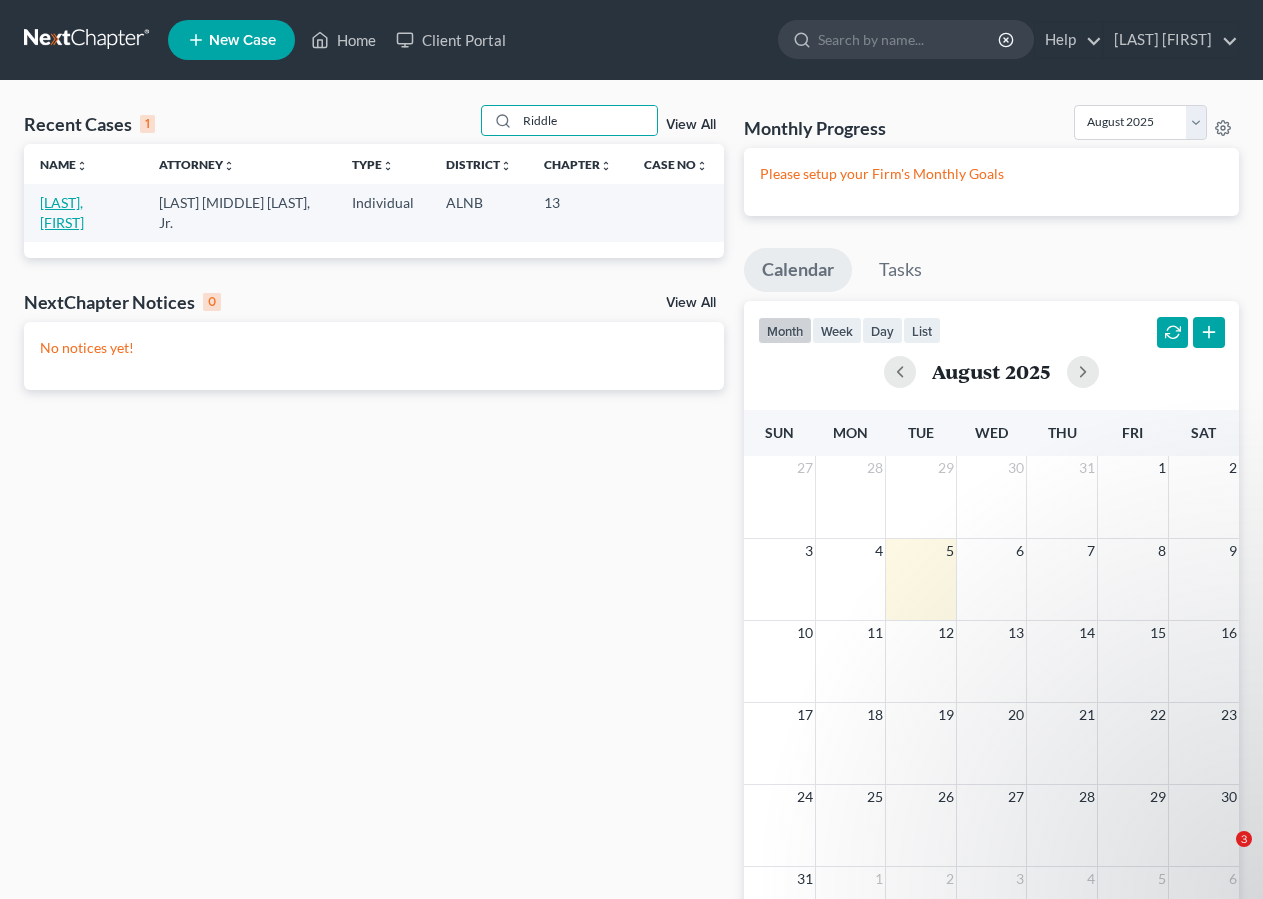 click on "[LAST], [FIRST]" at bounding box center (62, 212) 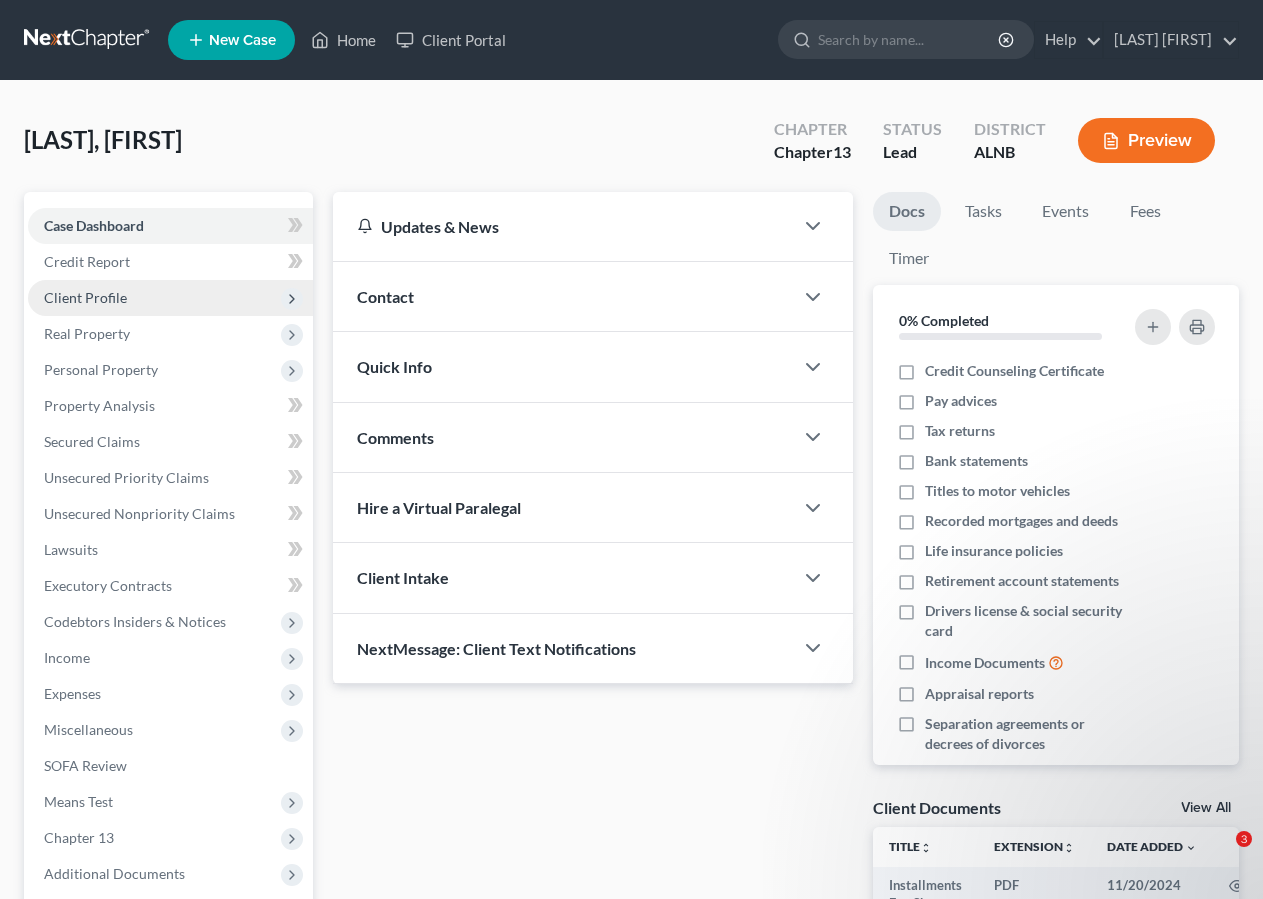 click on "Client Profile" at bounding box center [170, 298] 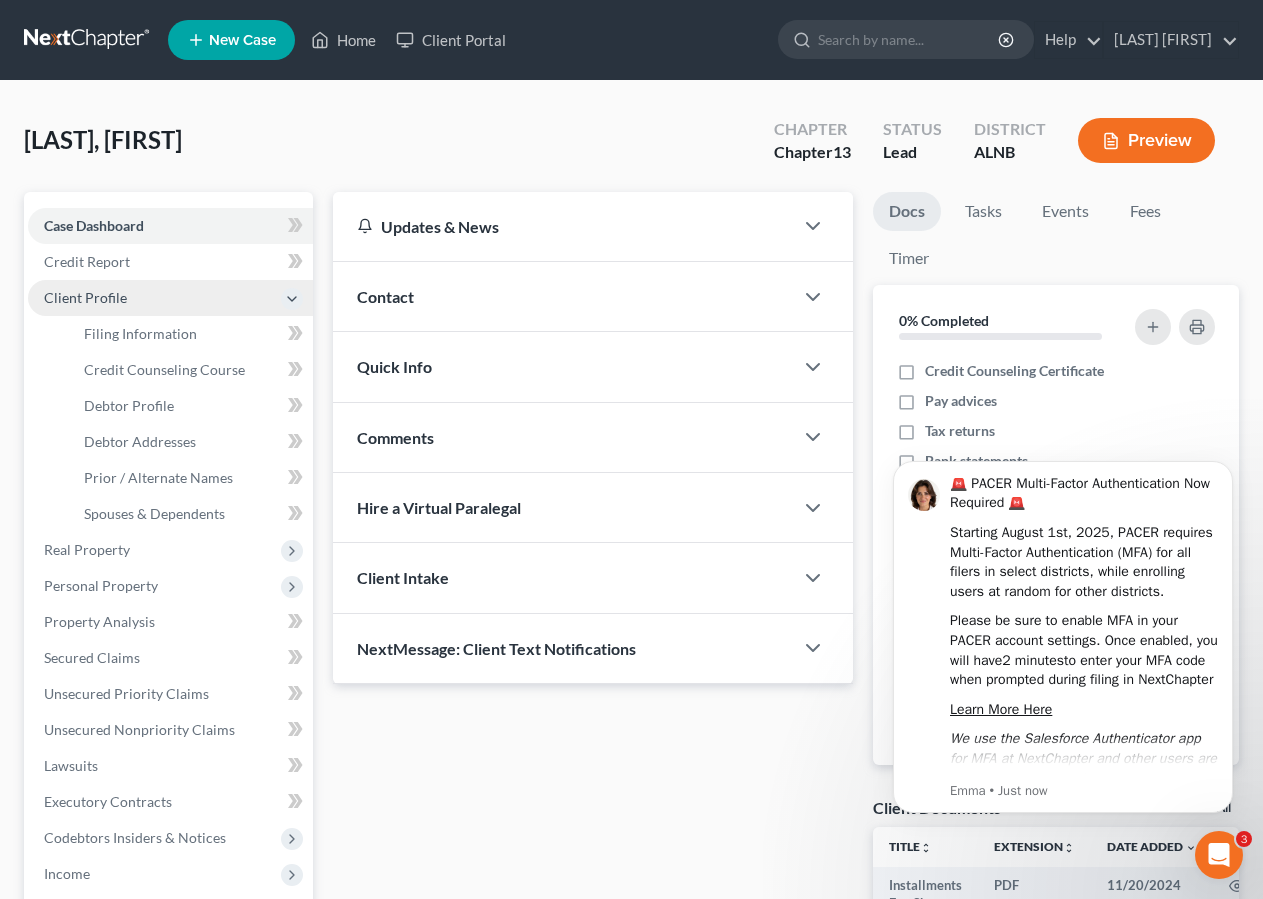scroll, scrollTop: 0, scrollLeft: 0, axis: both 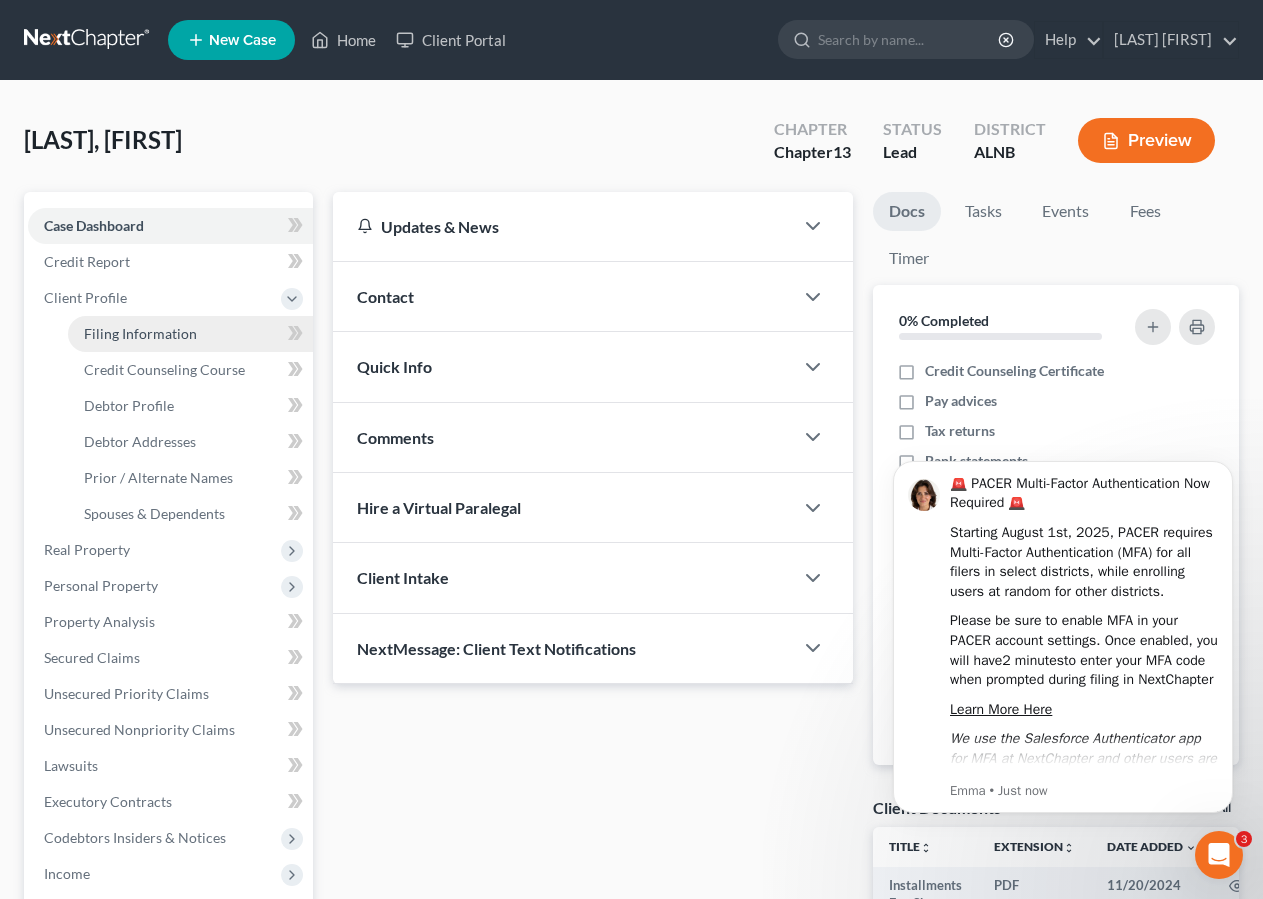 click on "Filing Information" at bounding box center [190, 334] 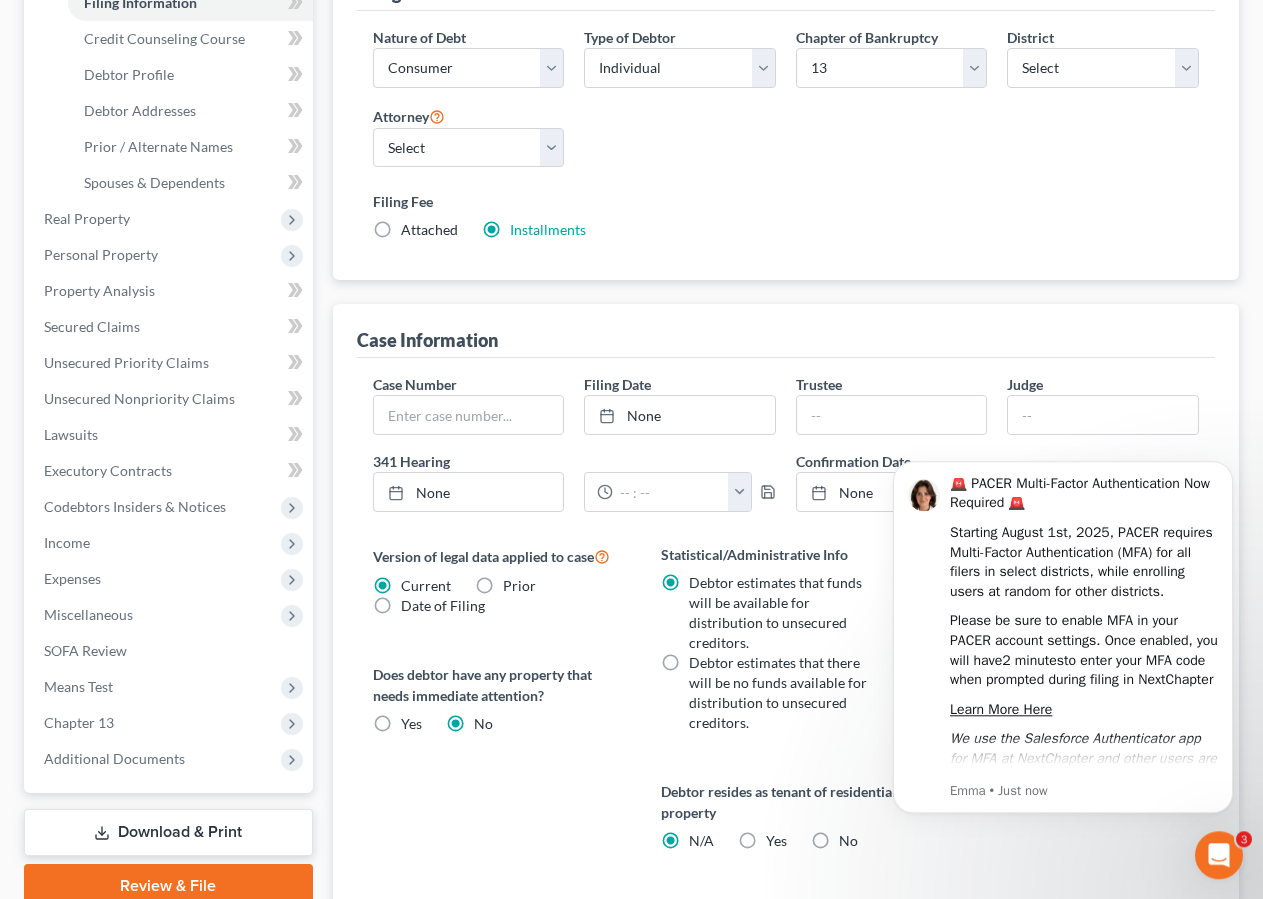 scroll, scrollTop: 285, scrollLeft: 0, axis: vertical 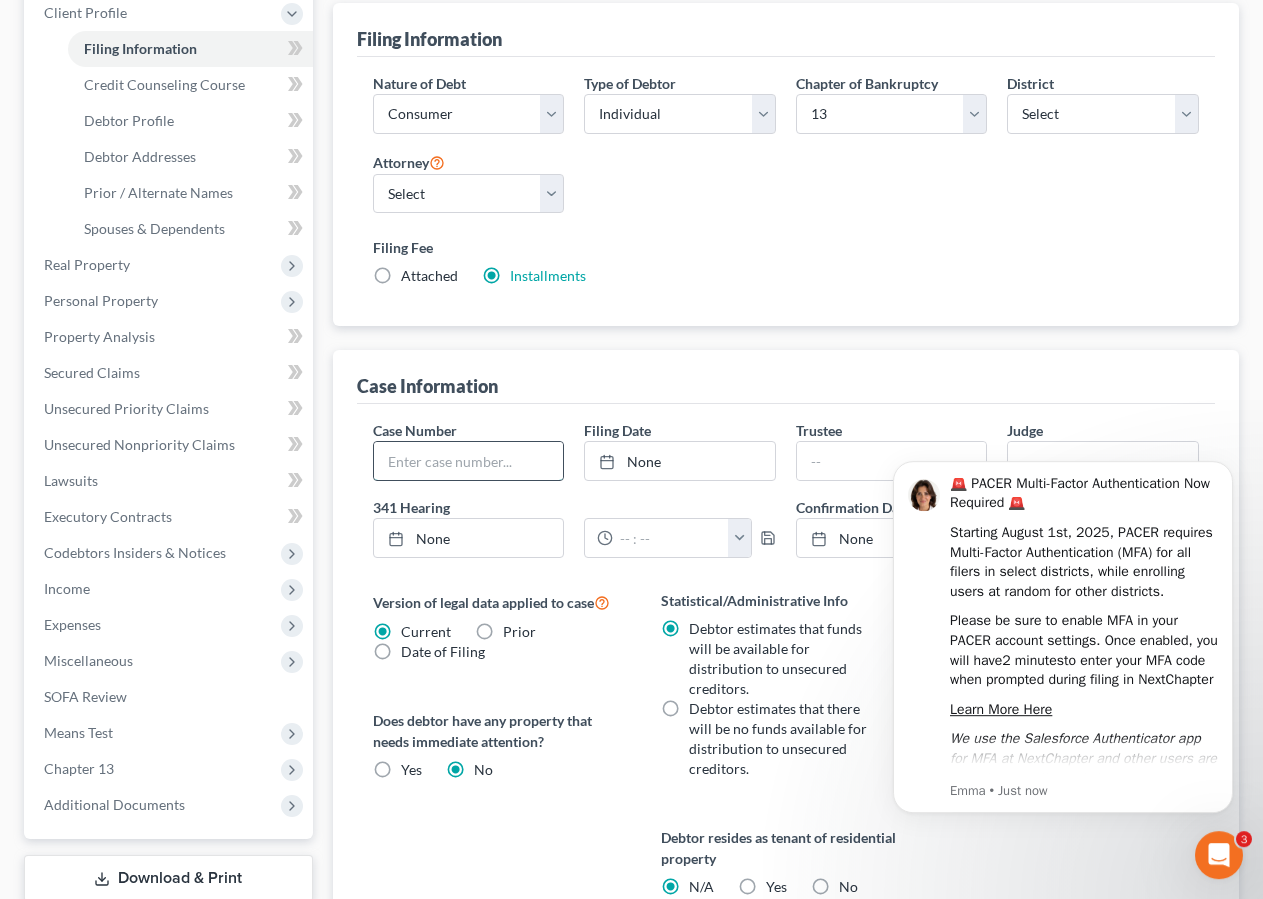 click at bounding box center [469, 461] 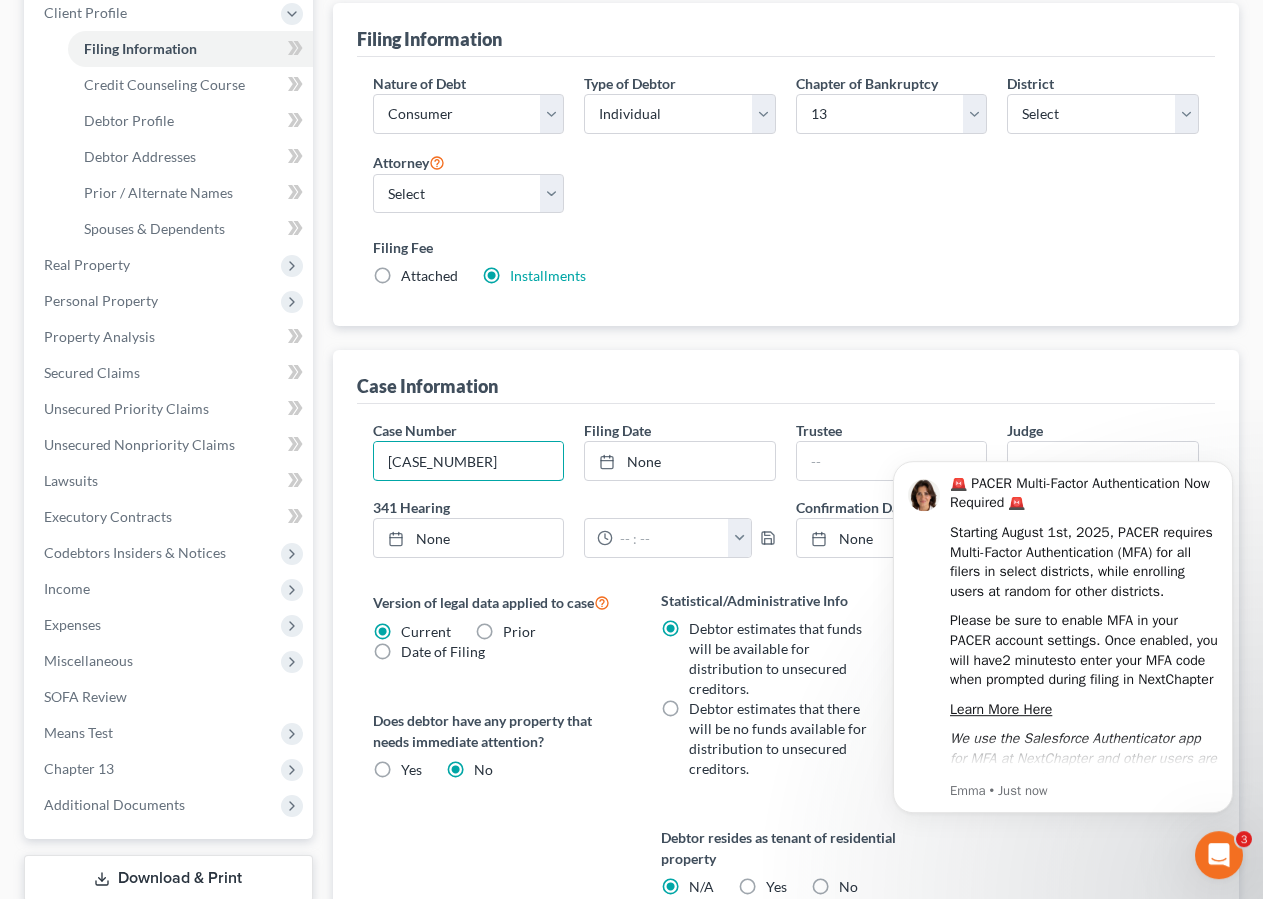 type on "[CASE_NUMBER]" 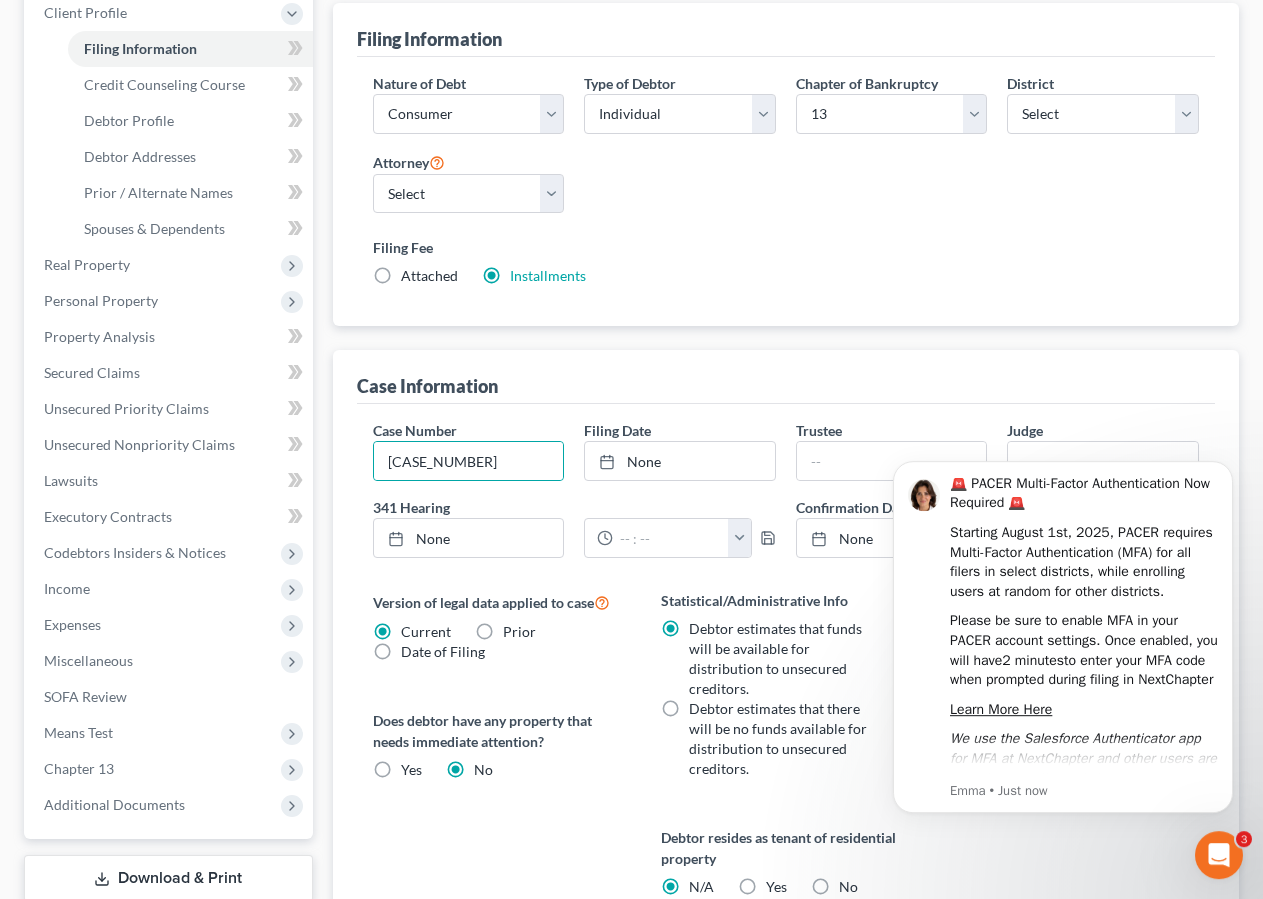 scroll, scrollTop: 284, scrollLeft: 0, axis: vertical 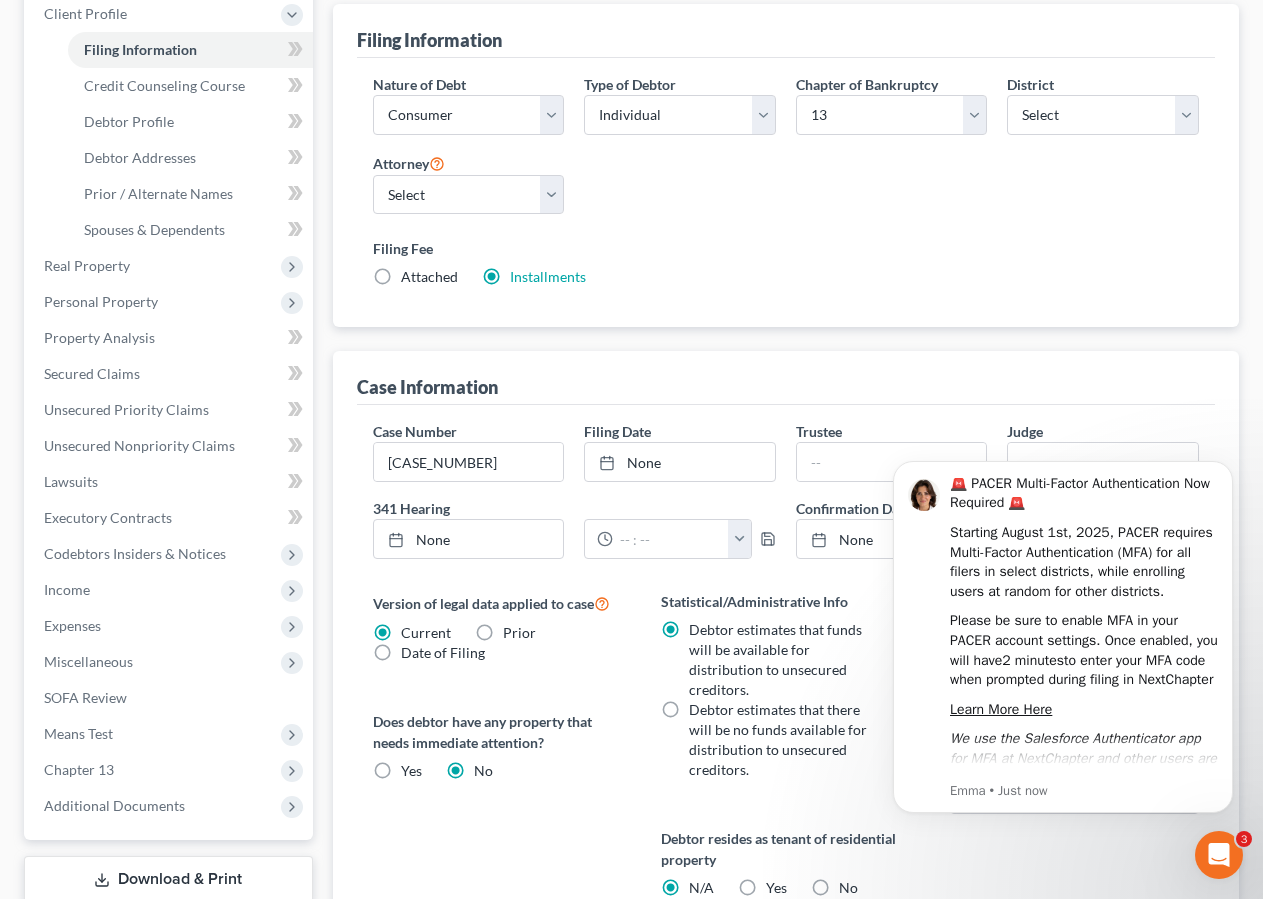 drag, startPoint x: 1262, startPoint y: 408, endPoint x: 1277, endPoint y: 517, distance: 110.02727 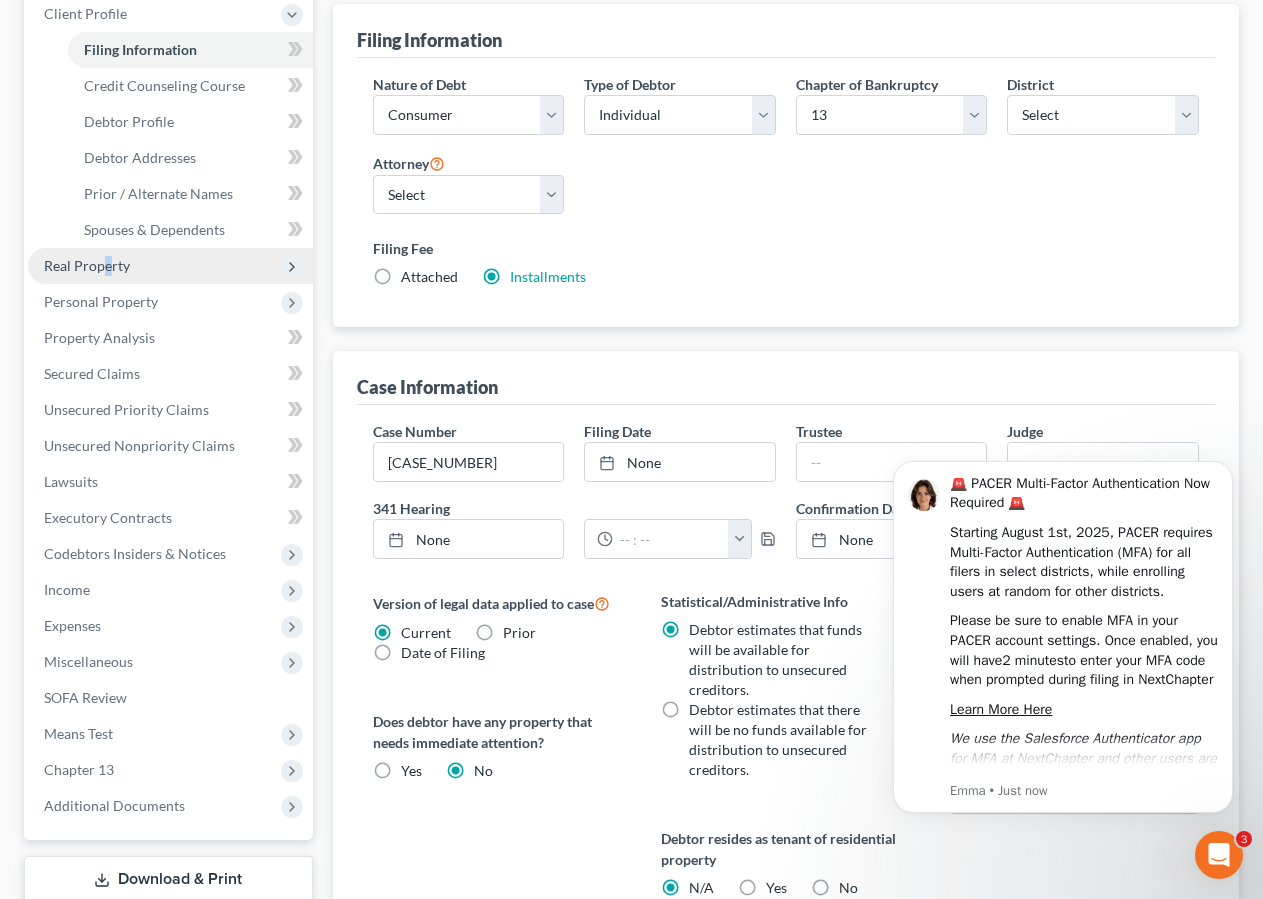 click on "Real Property" at bounding box center [87, 265] 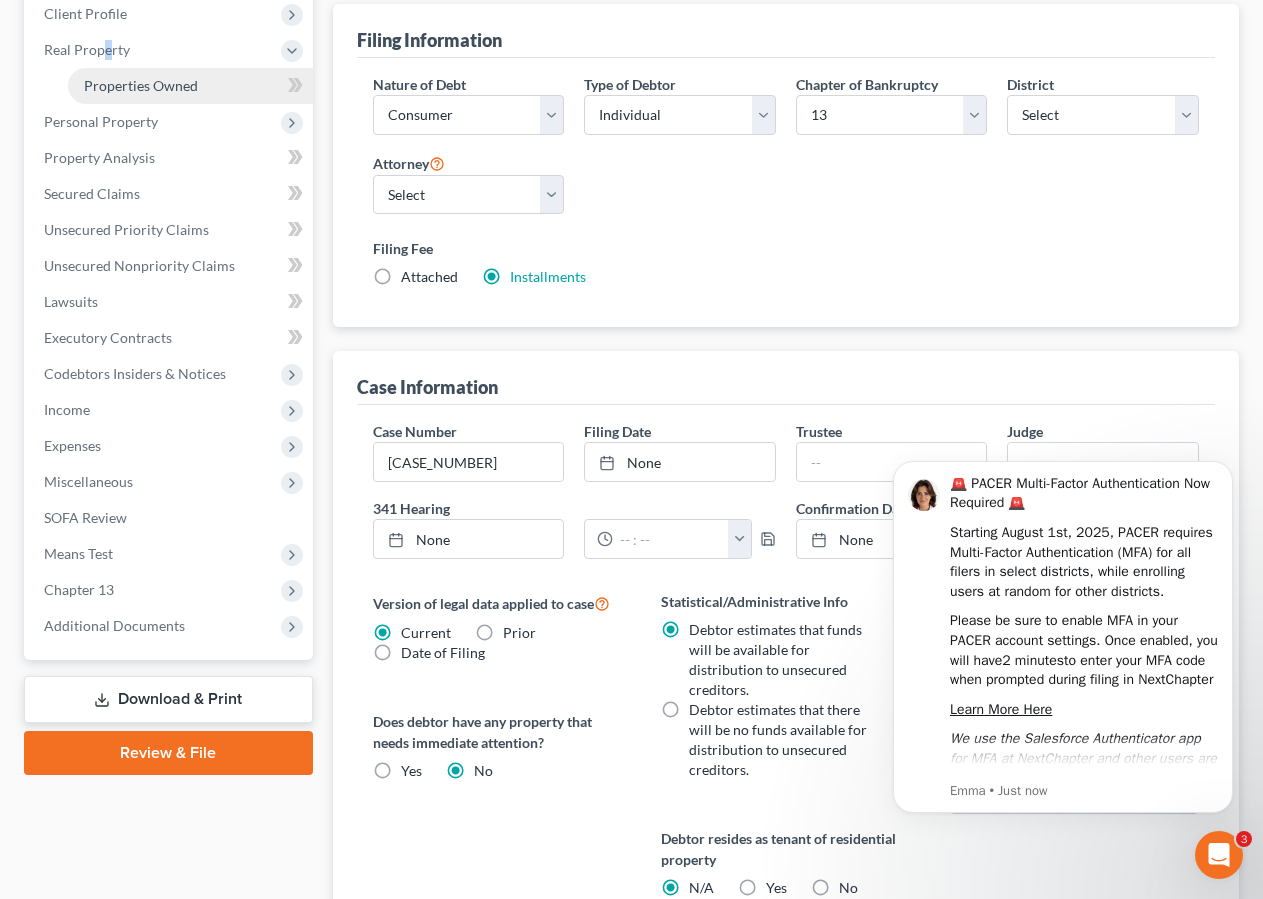 click on "Properties Owned" at bounding box center [190, 86] 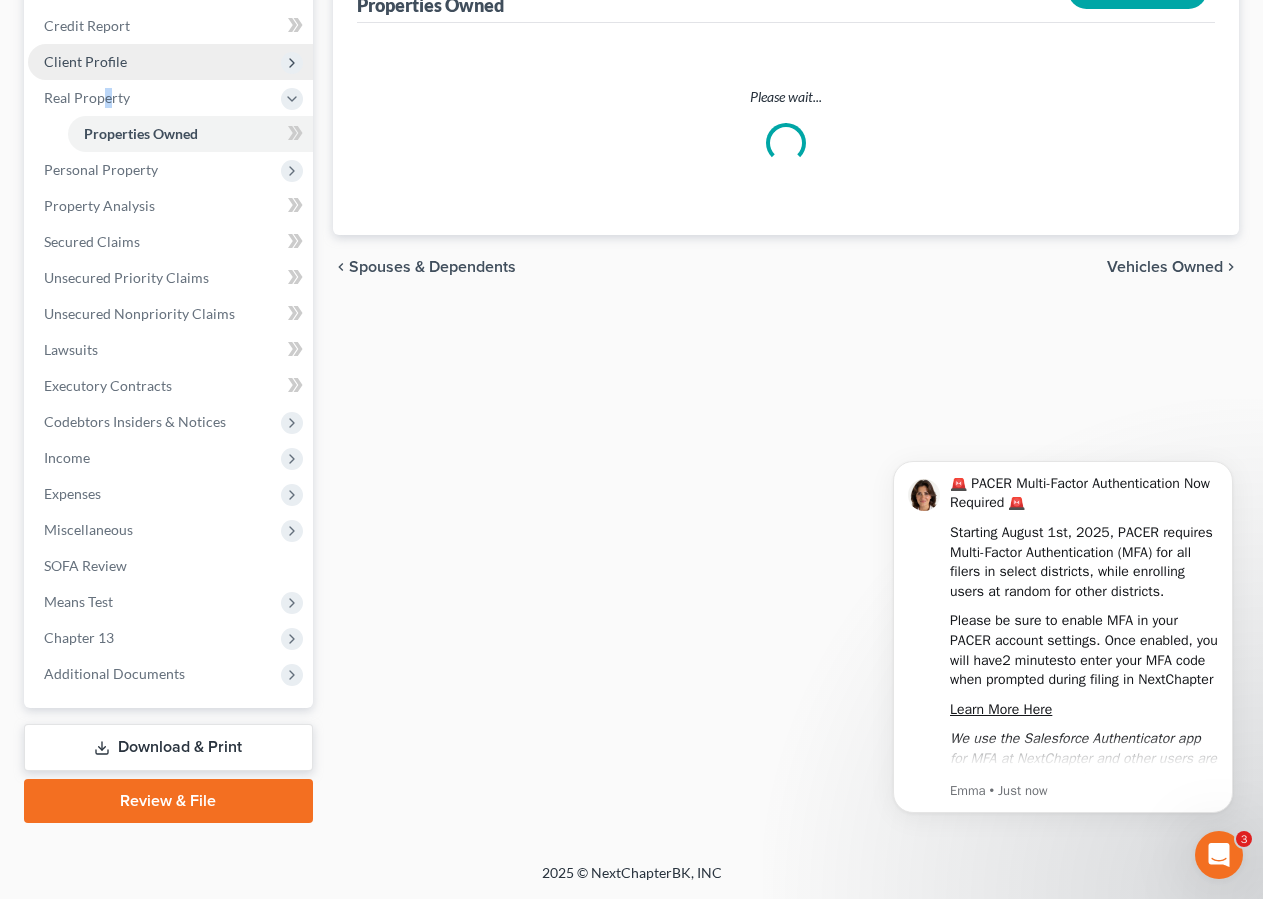 scroll, scrollTop: 234, scrollLeft: 0, axis: vertical 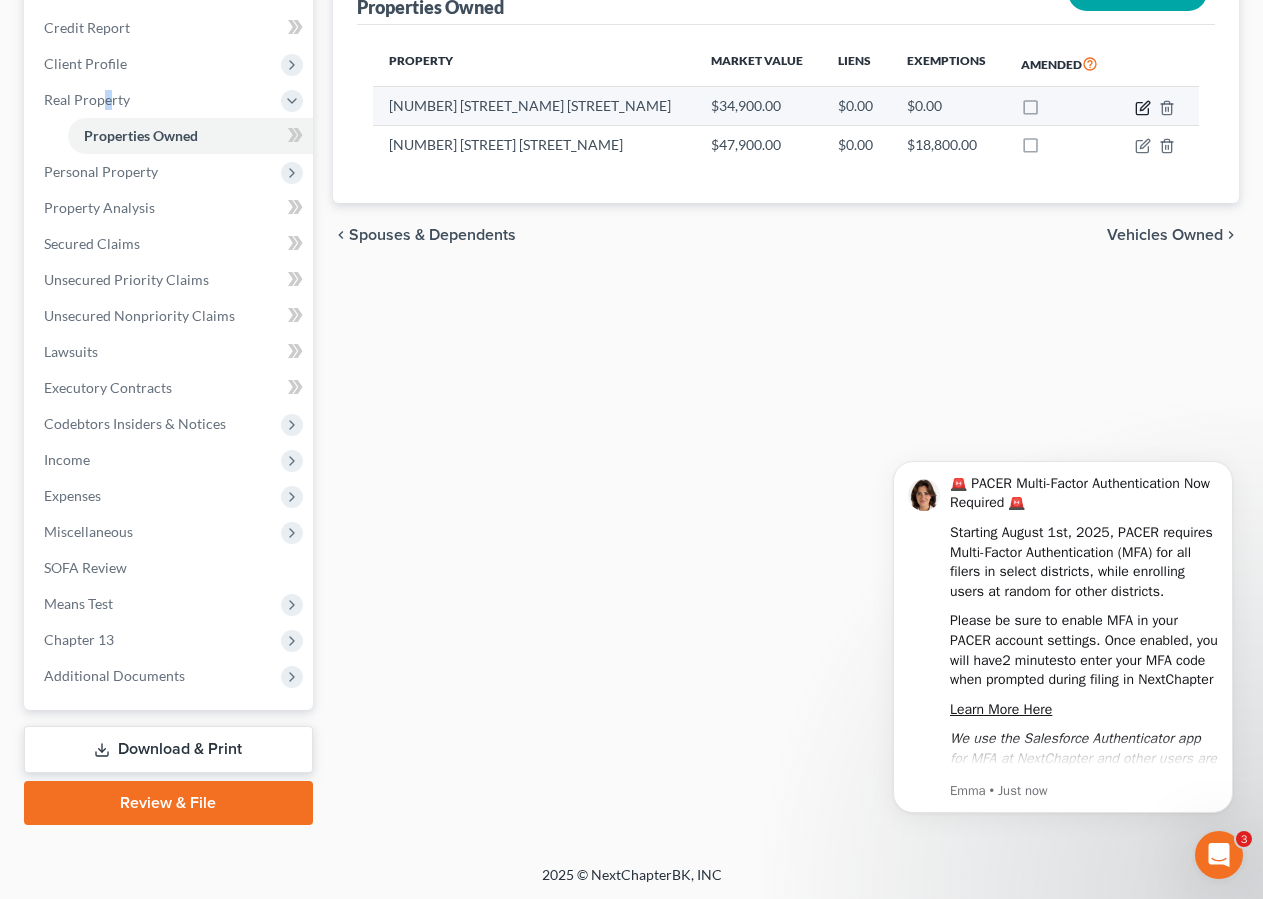 click 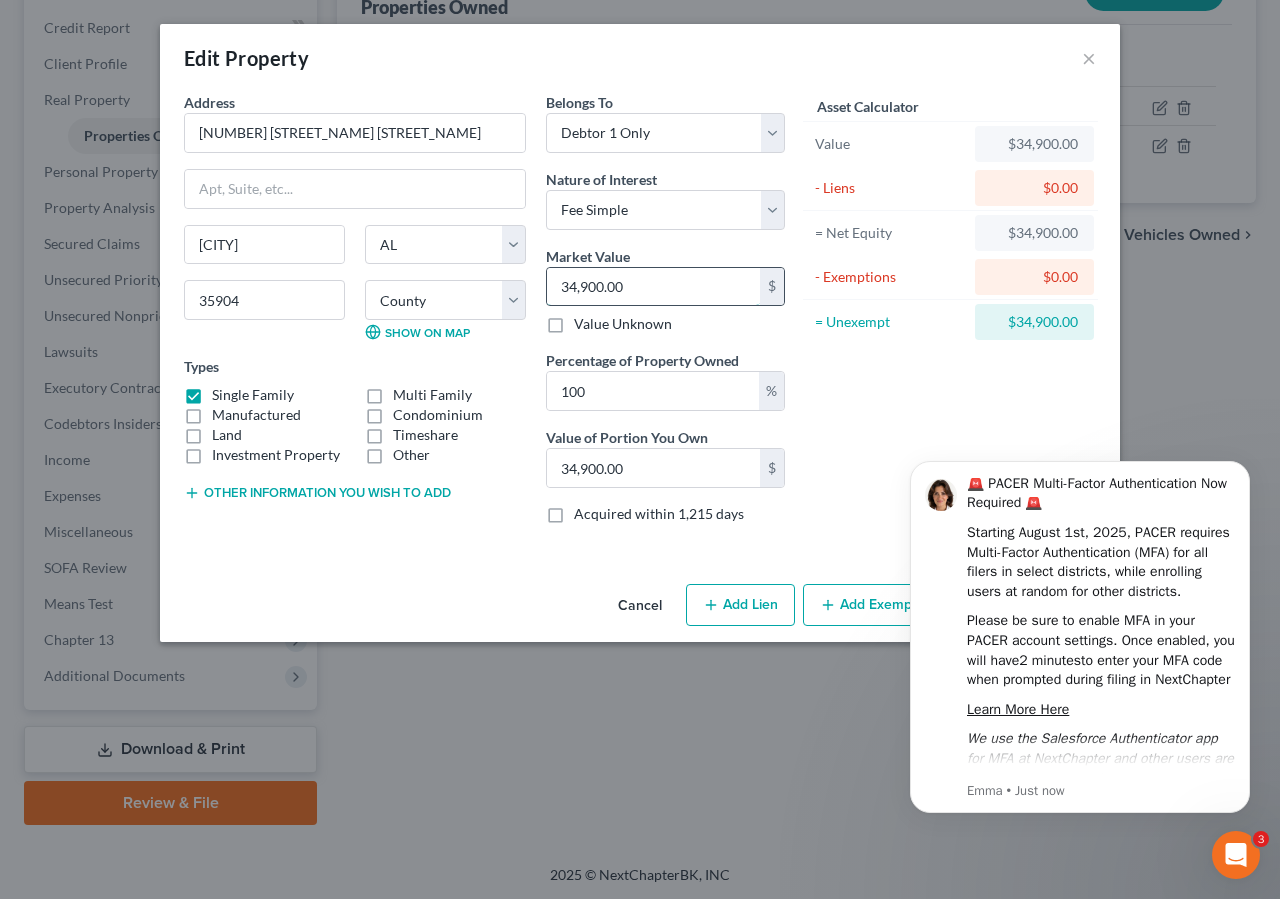 click on "34,900.00" at bounding box center [653, 287] 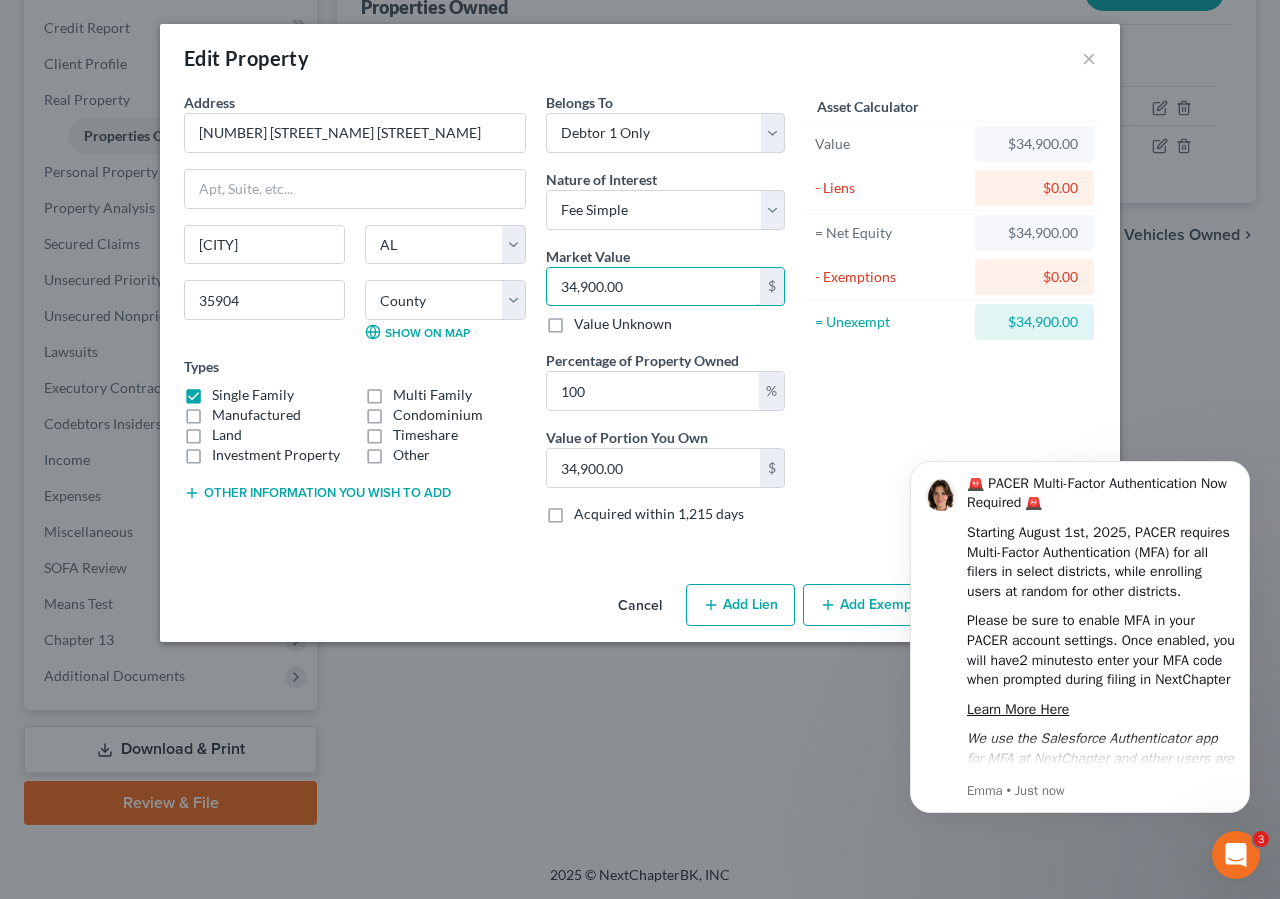 type on "5" 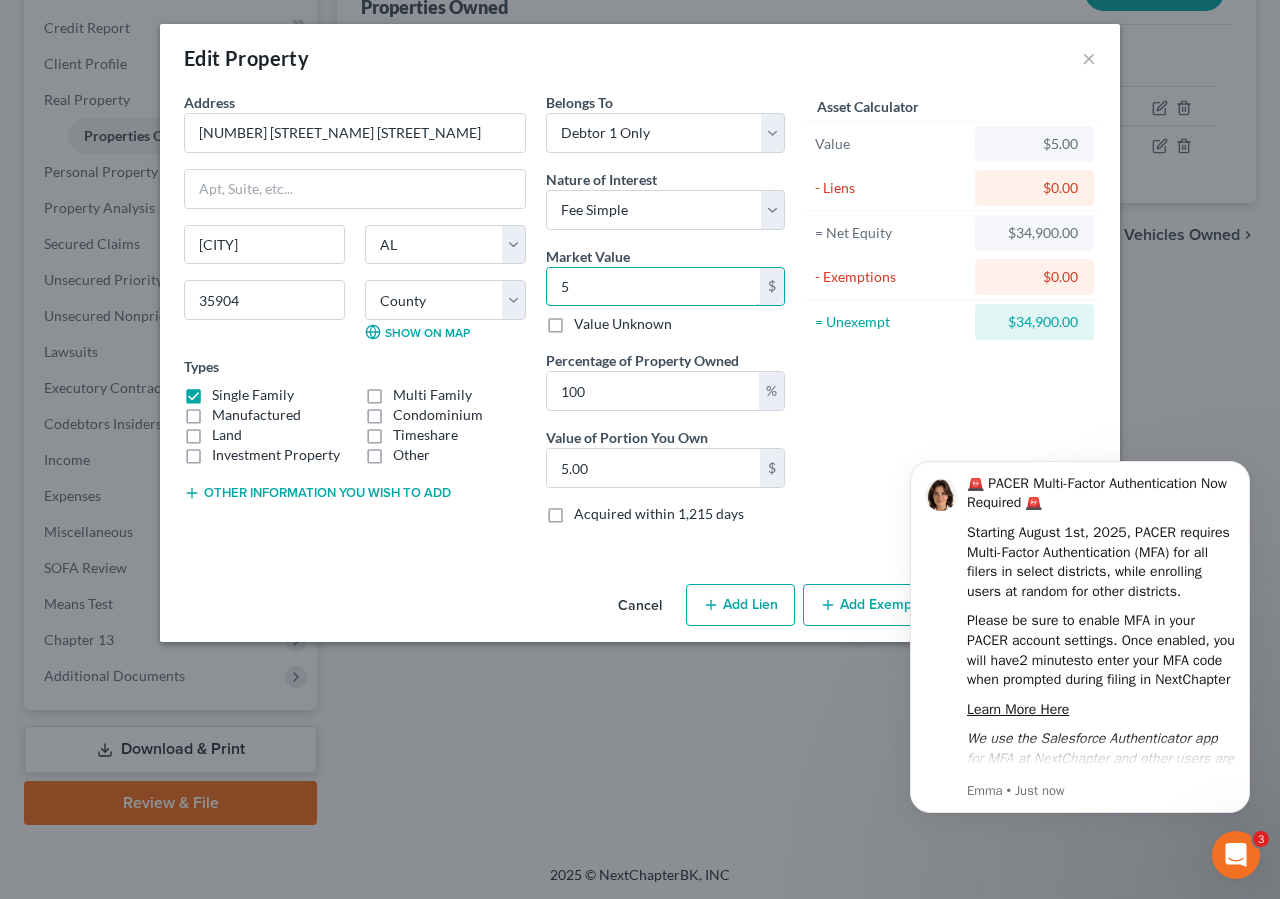 type on "50" 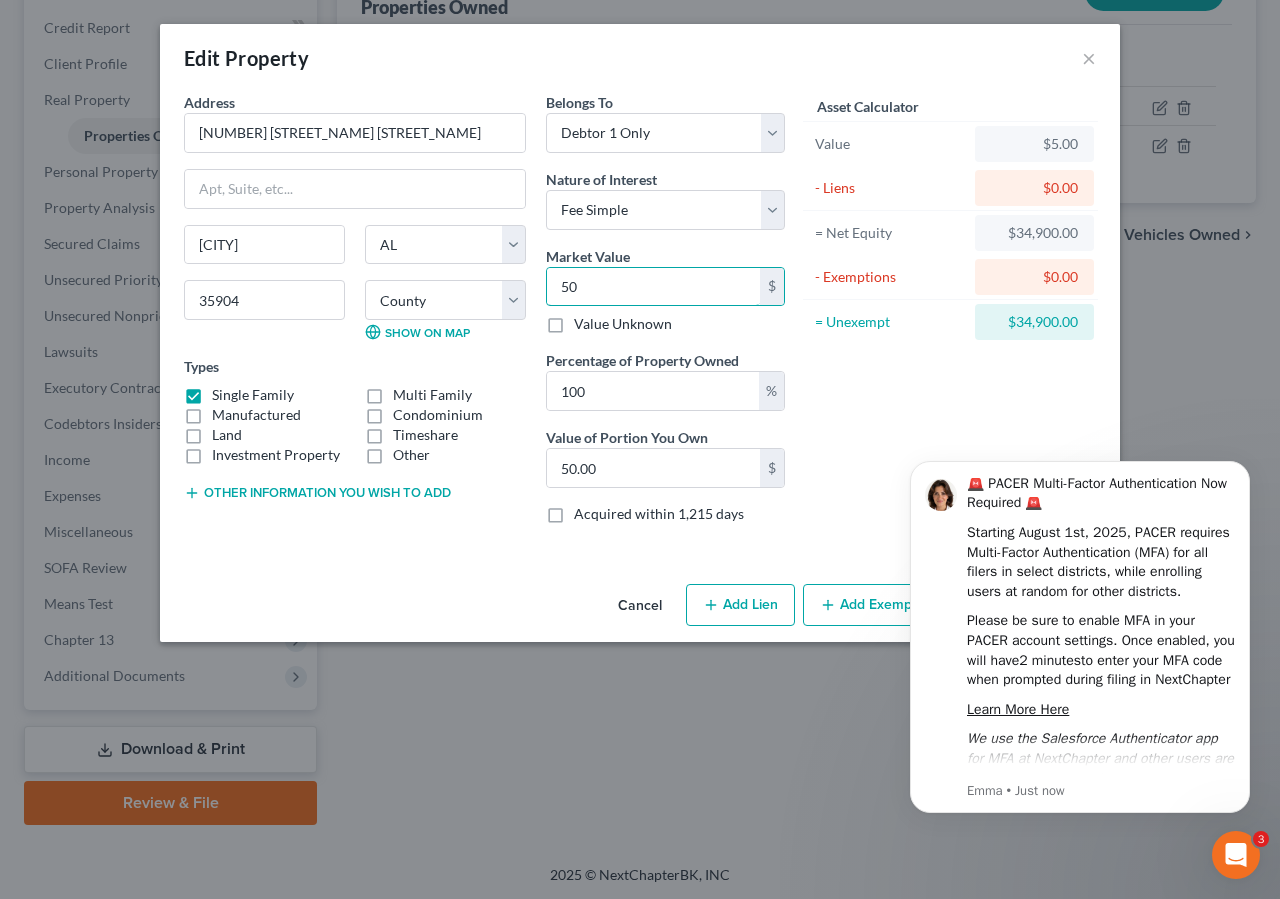 type on "500" 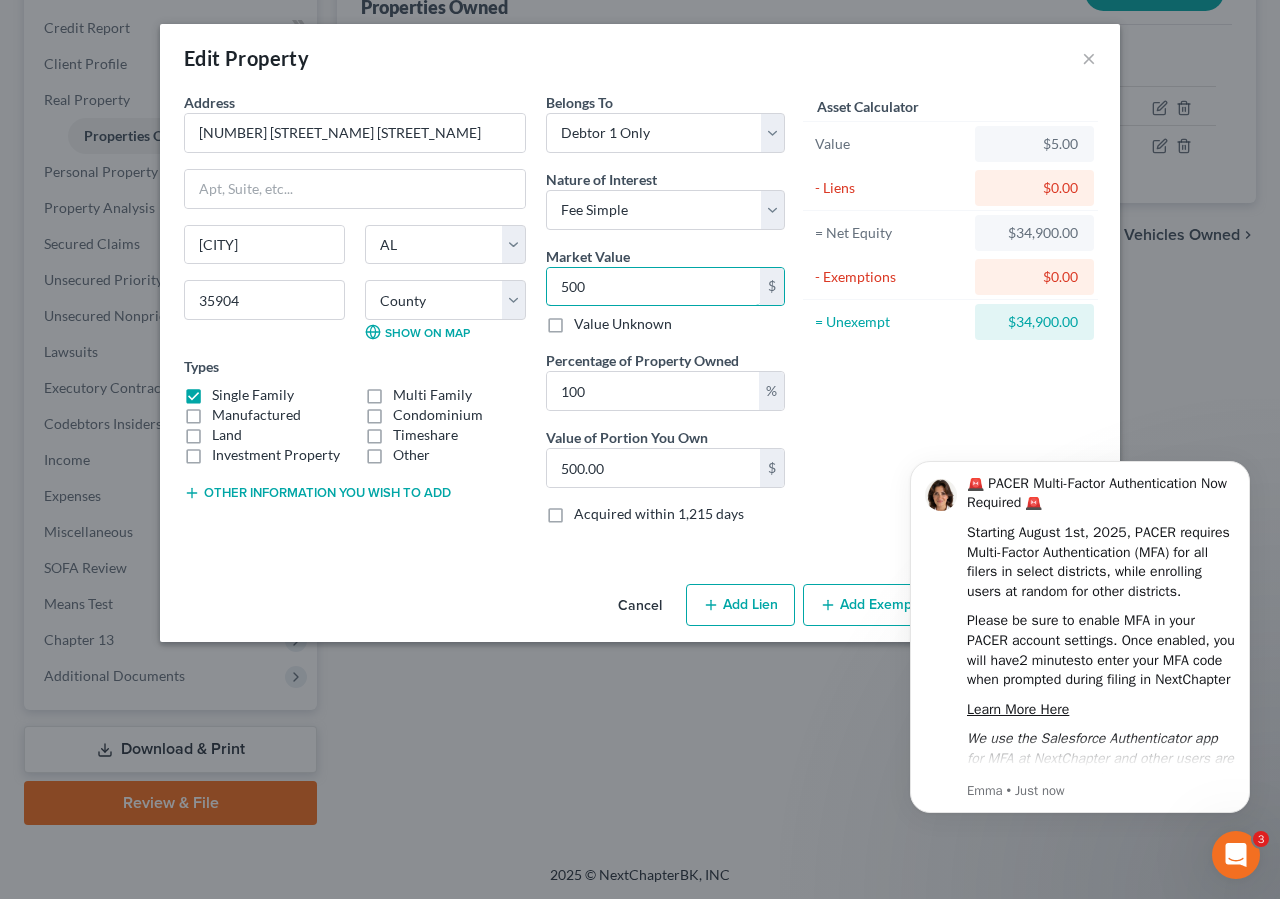 type on "5000" 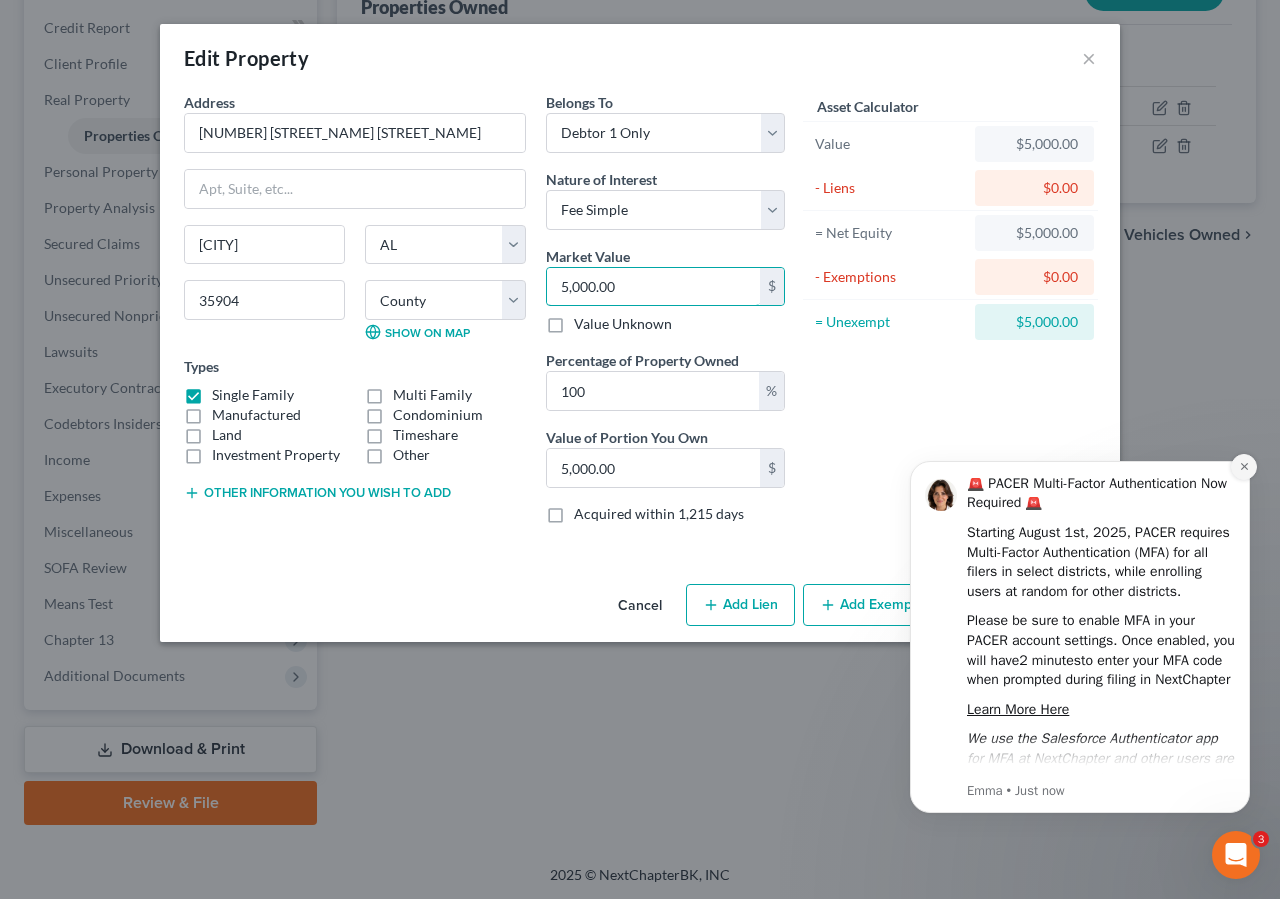type on "5,000.00" 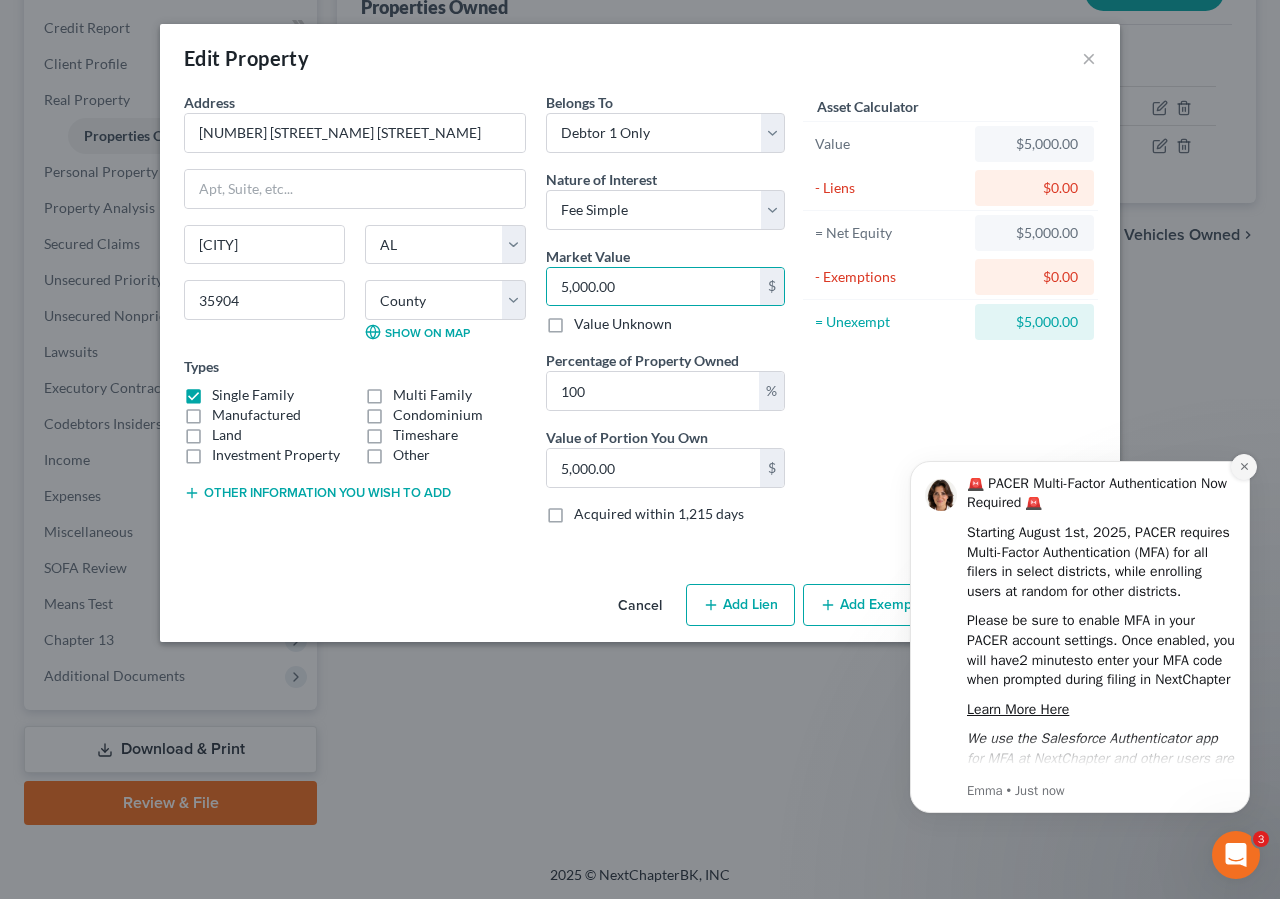 click 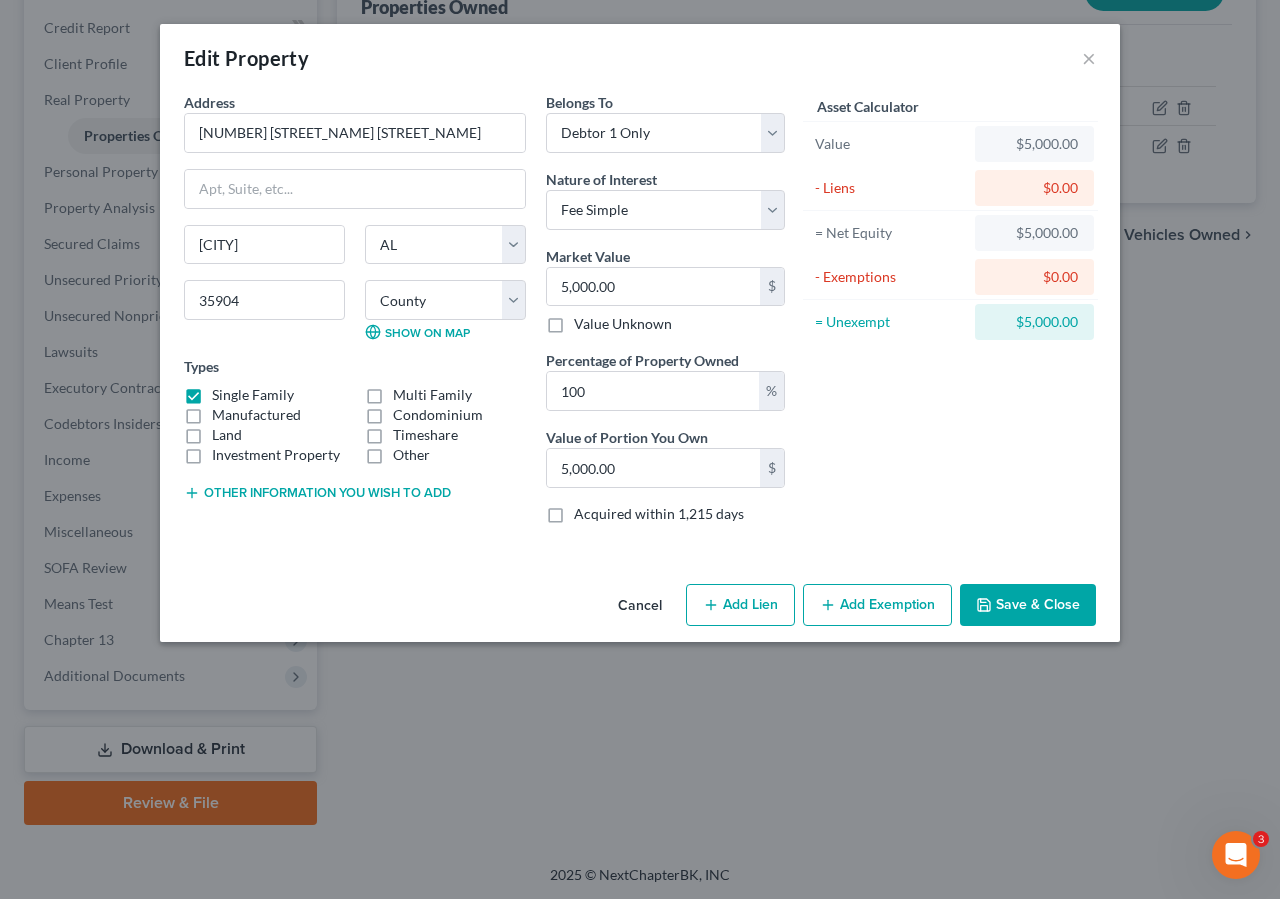 click on "Save & Close" at bounding box center [1028, 605] 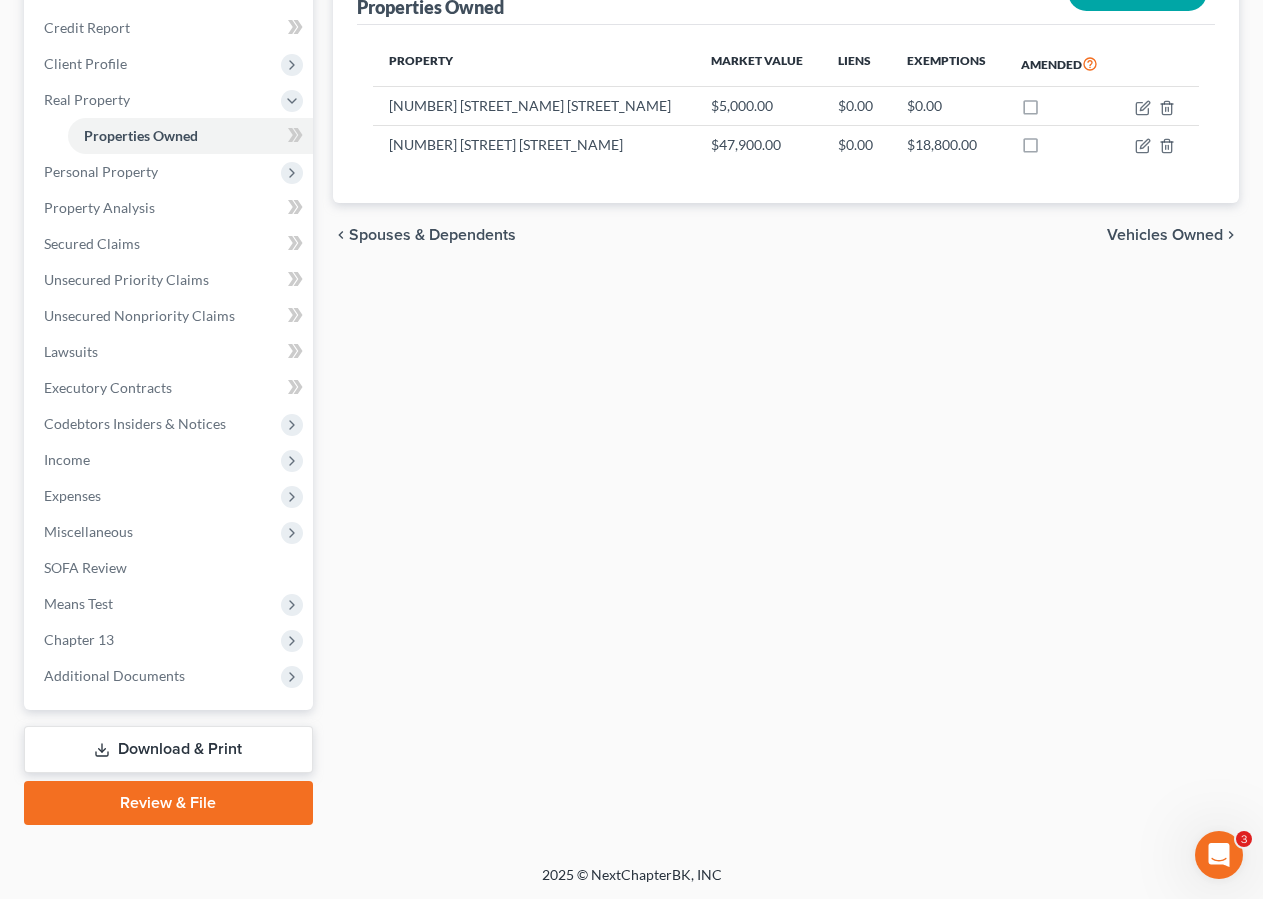 click on "Download & Print" at bounding box center (168, 749) 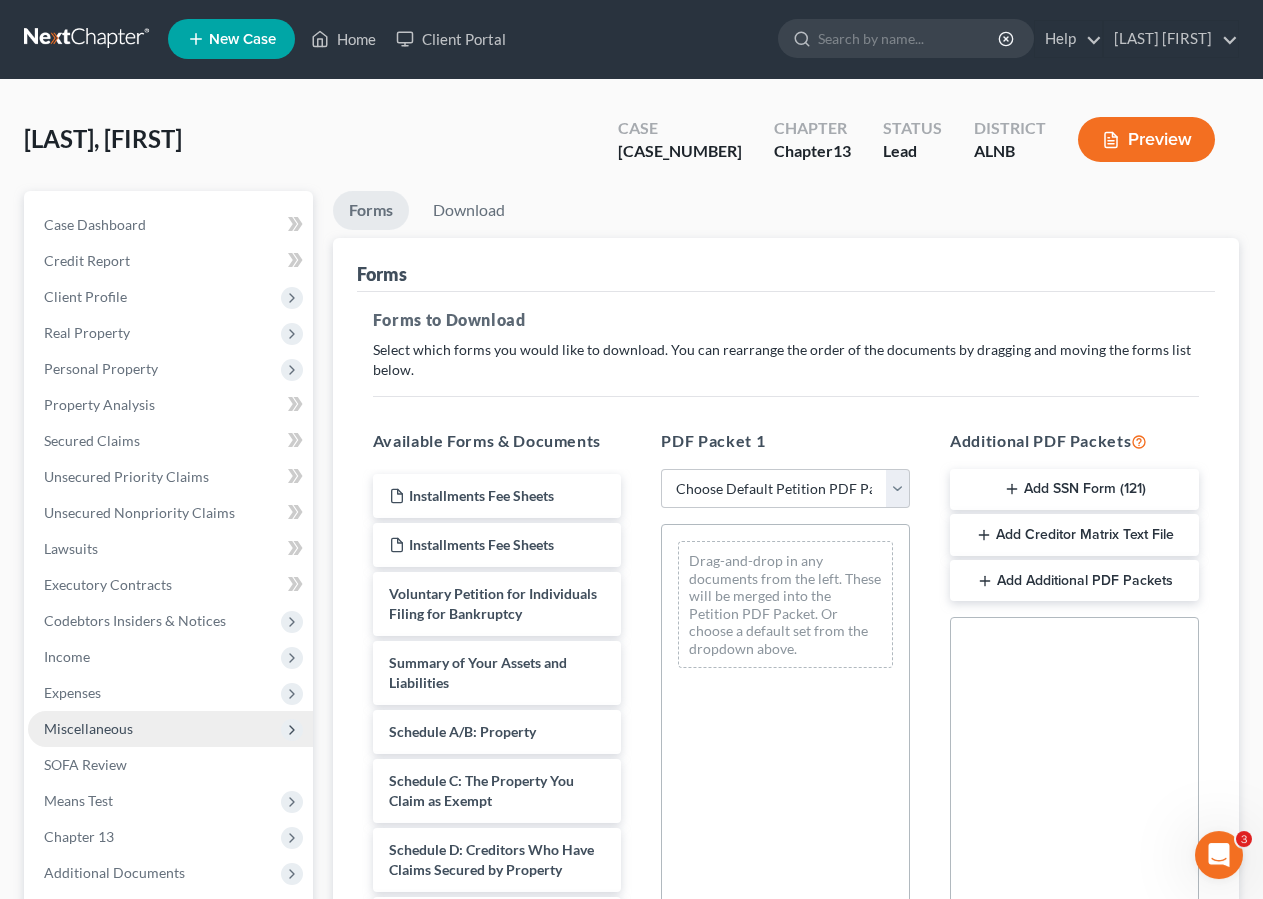 scroll, scrollTop: 0, scrollLeft: 0, axis: both 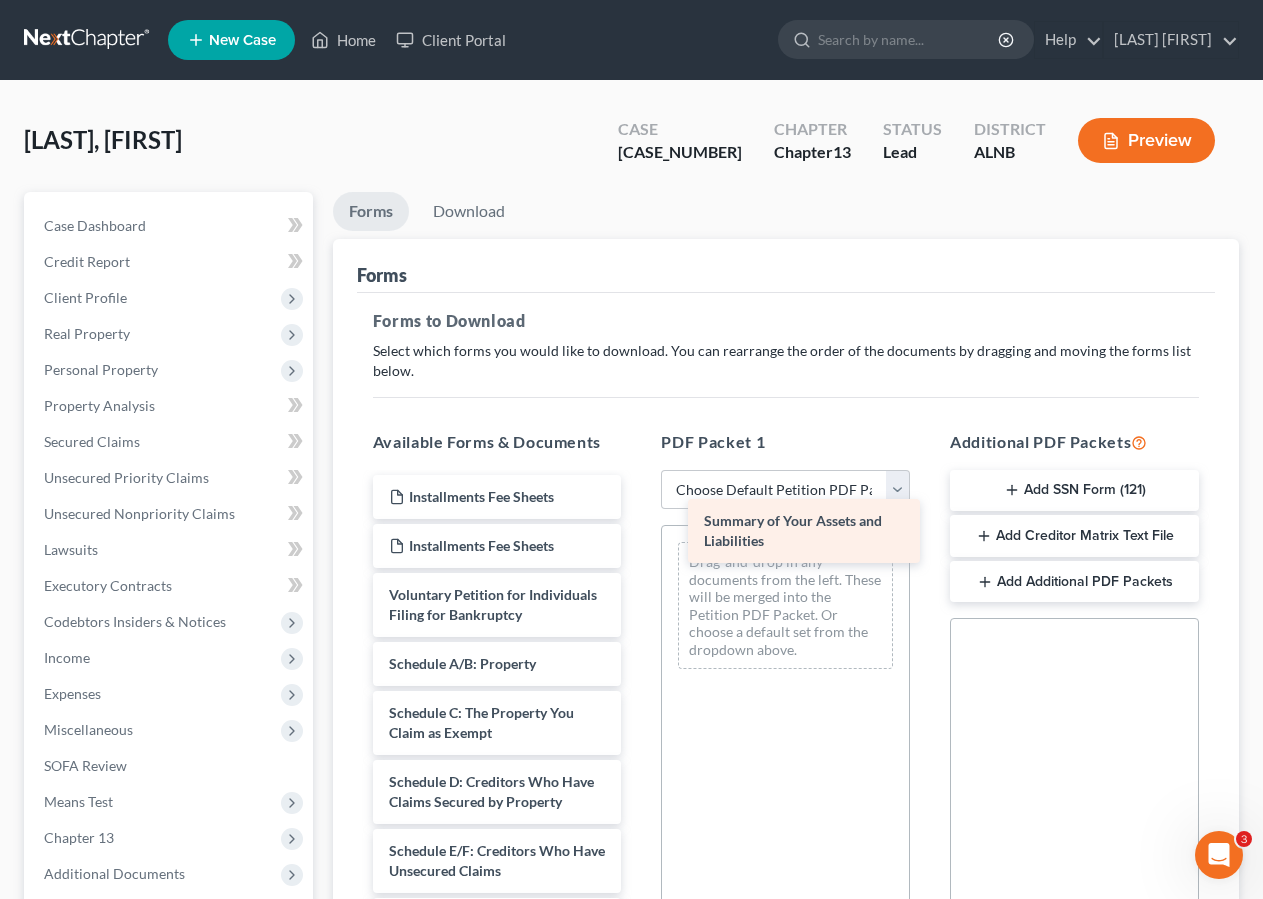 drag, startPoint x: 485, startPoint y: 693, endPoint x: 786, endPoint y: 531, distance: 341.826 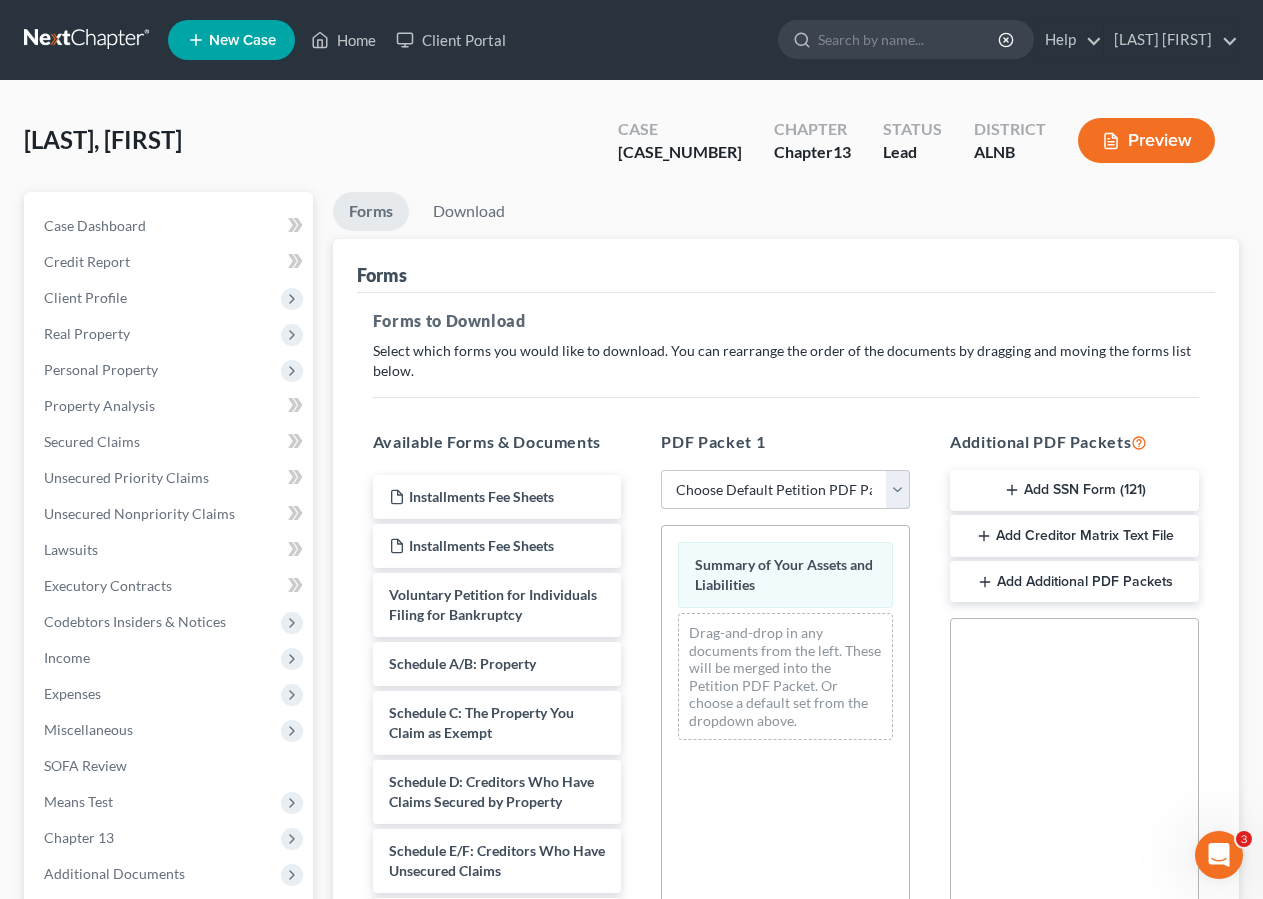 click on "Choose Default Petition PDF Packet Complete Bankruptcy Petition (all forms and schedules) Emergency Filing Forms (Petition and Creditor List Only) Amended Forms Signature Pages Only Supplemental Post Petition (Sch. I & J) Supplemental Post Petition (Sch. I) Supplemental Post Petition (Sch. J)" at bounding box center (785, 490) 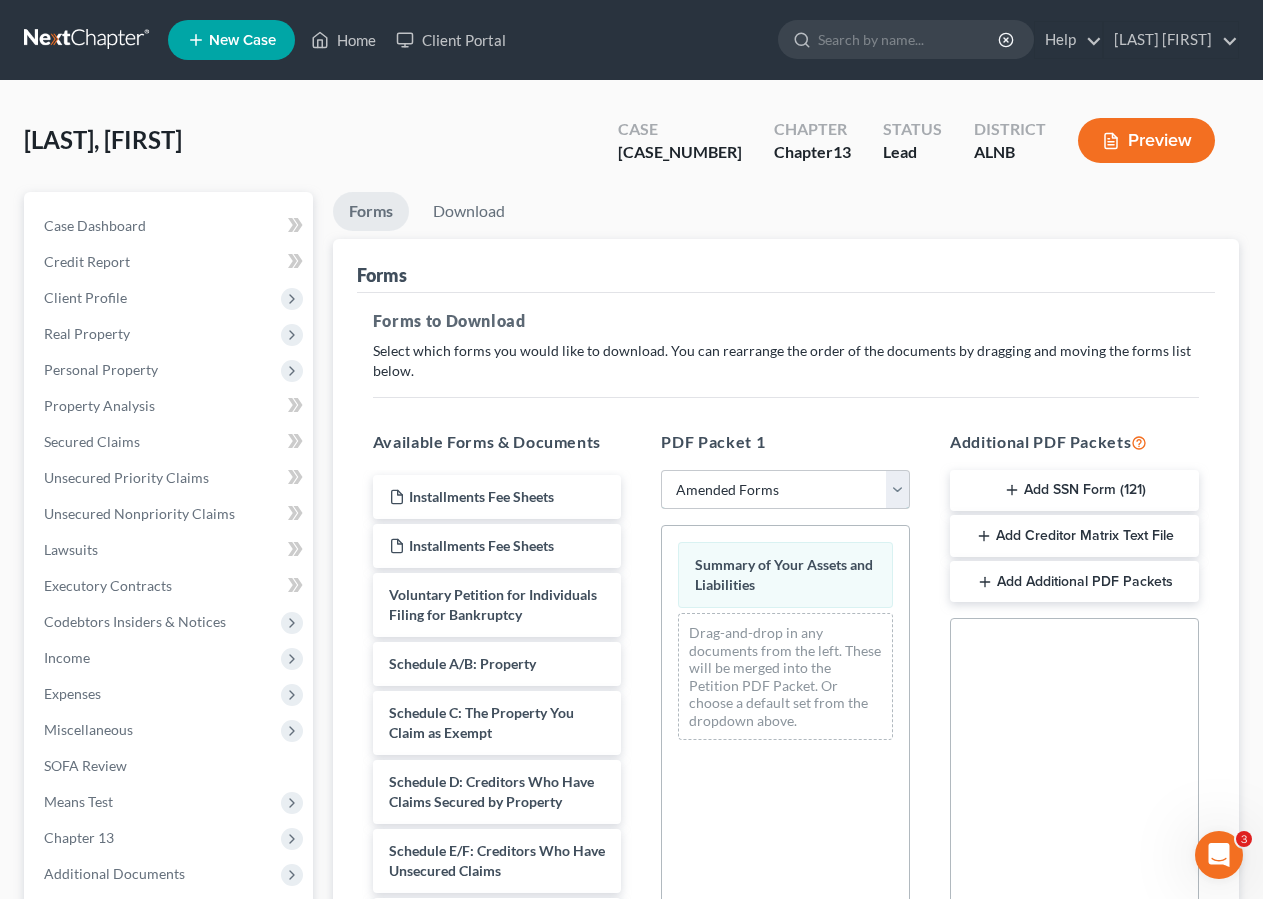 click on "Amended Forms" at bounding box center [0, 0] 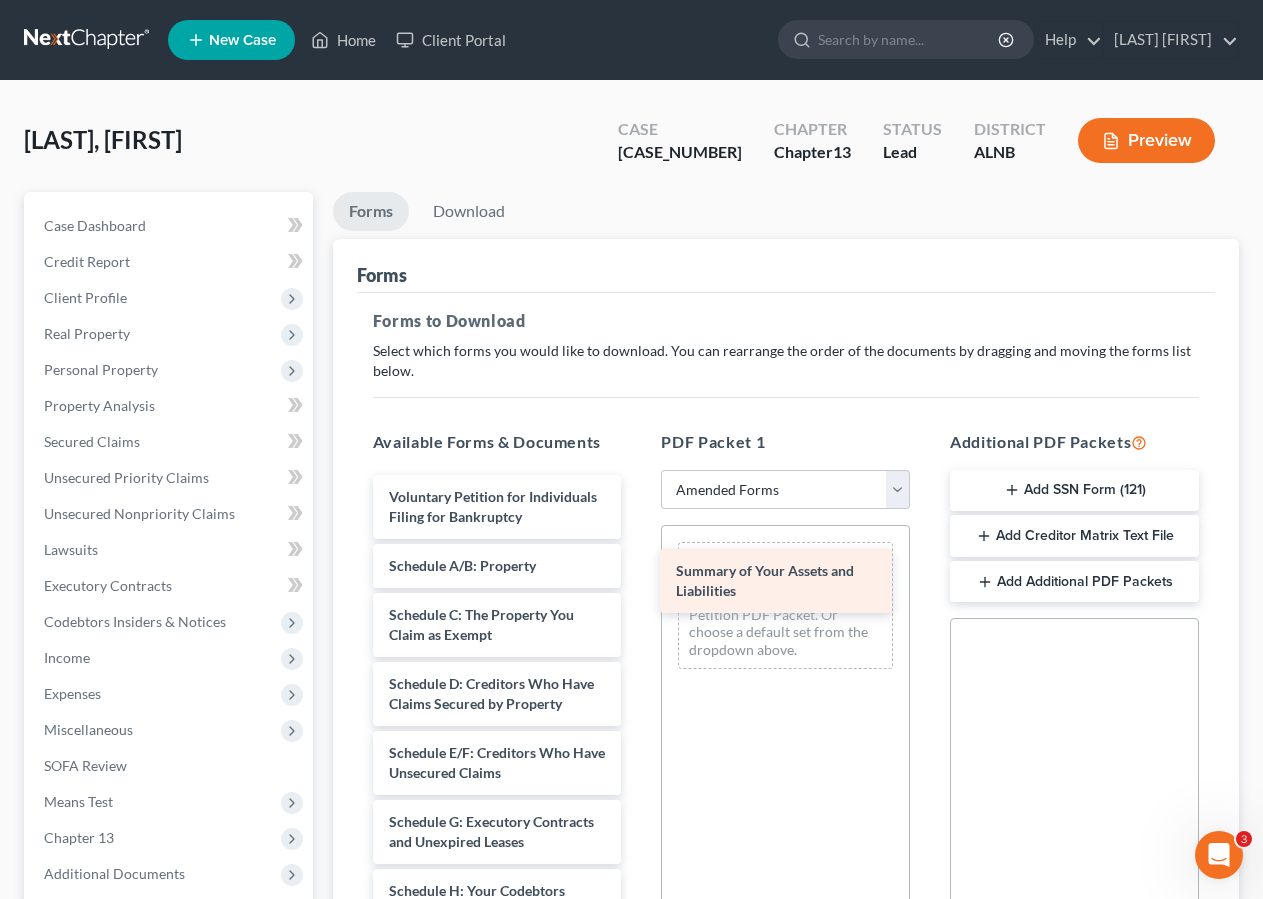 drag, startPoint x: 474, startPoint y: 581, endPoint x: 765, endPoint y: 566, distance: 291.38635 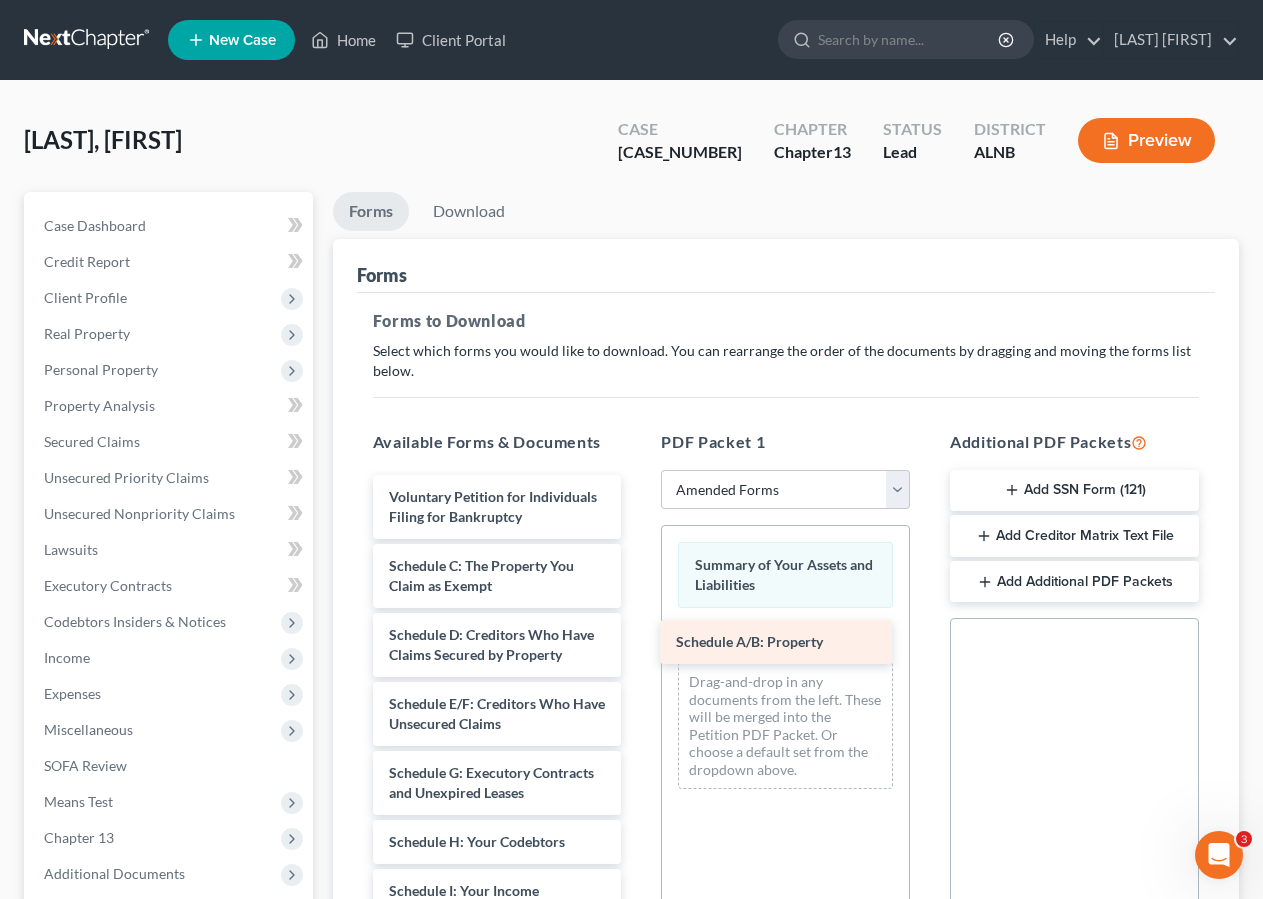 drag, startPoint x: 497, startPoint y: 584, endPoint x: 784, endPoint y: 641, distance: 292.60553 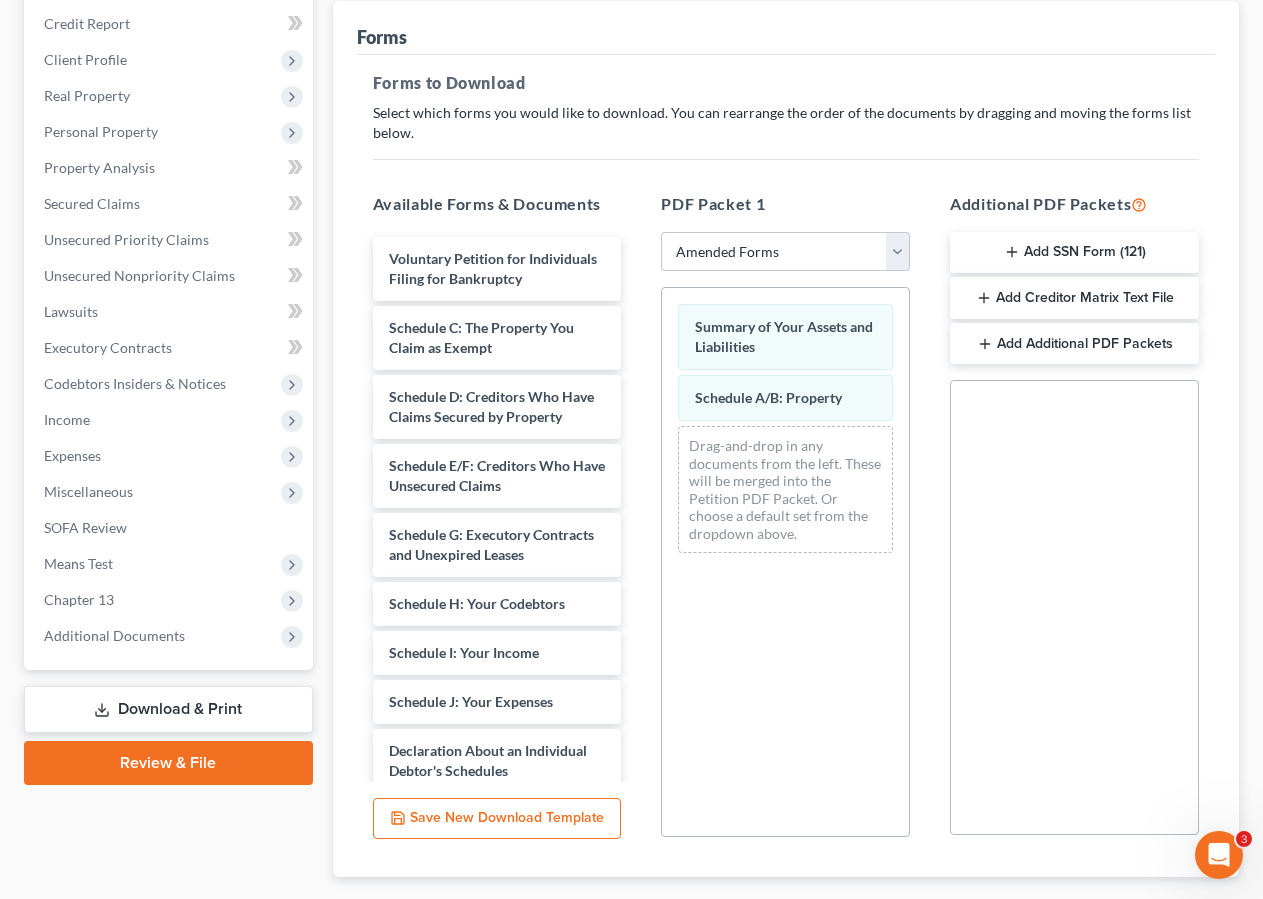scroll, scrollTop: 269, scrollLeft: 0, axis: vertical 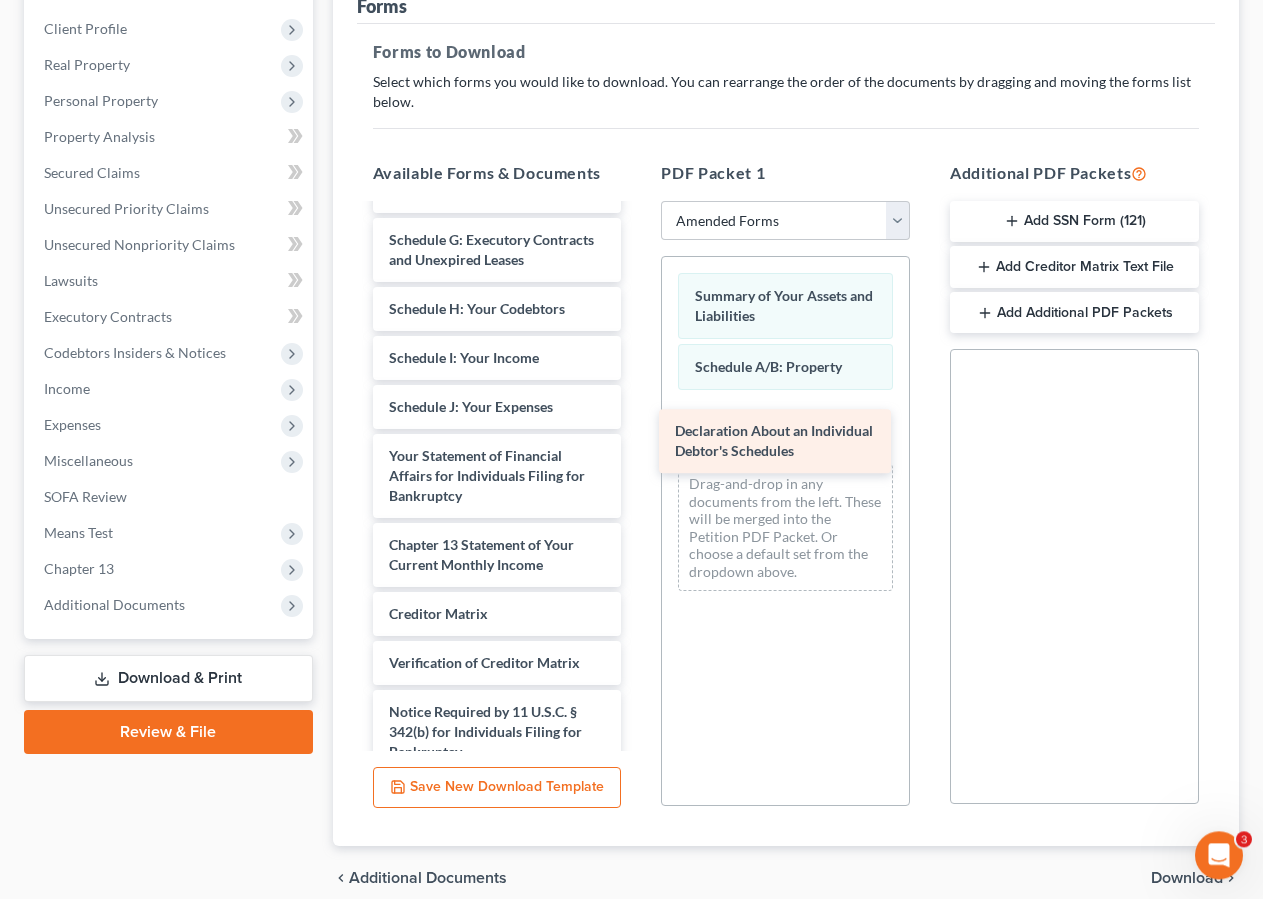 drag, startPoint x: 493, startPoint y: 526, endPoint x: 779, endPoint y: 442, distance: 298.08054 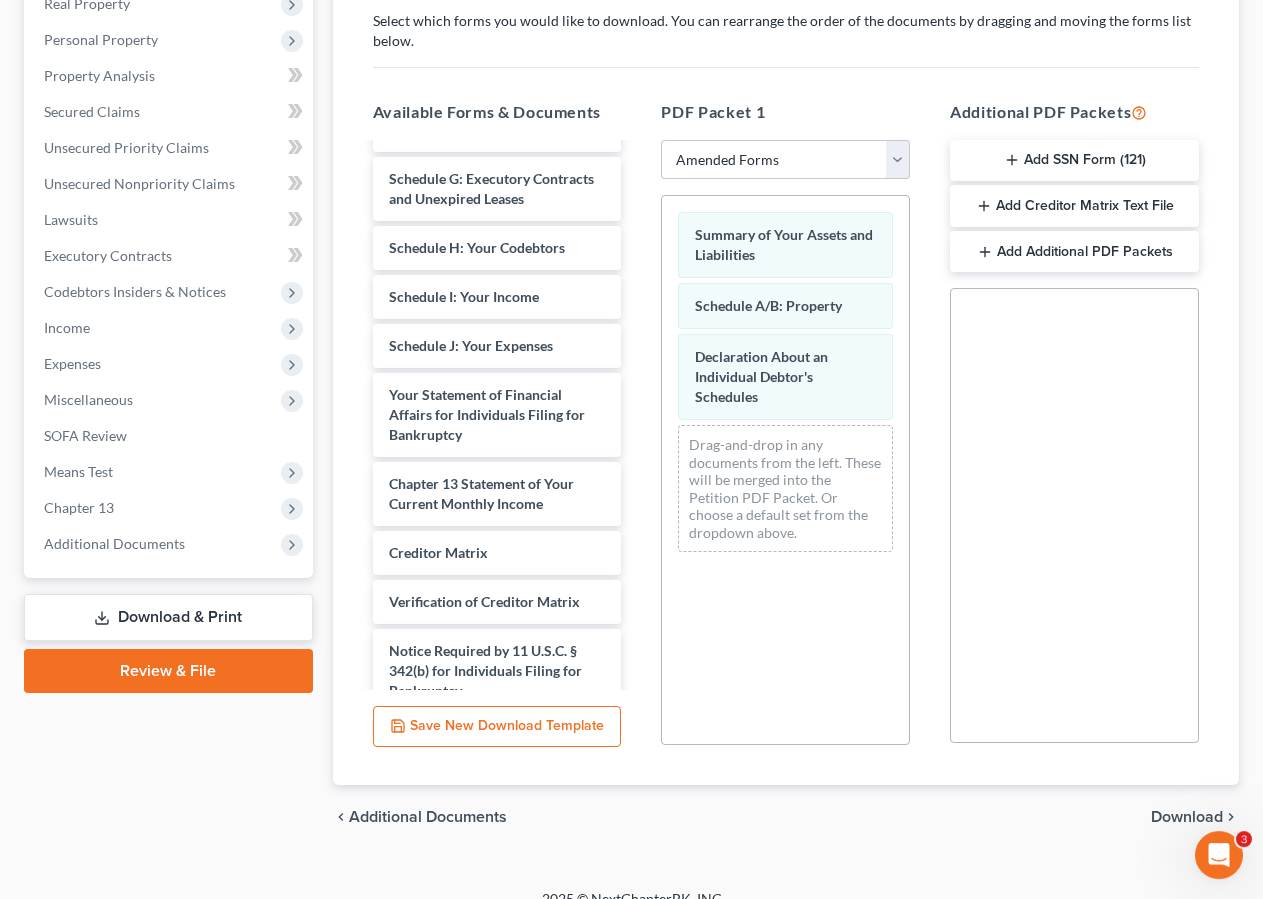 scroll, scrollTop: 355, scrollLeft: 0, axis: vertical 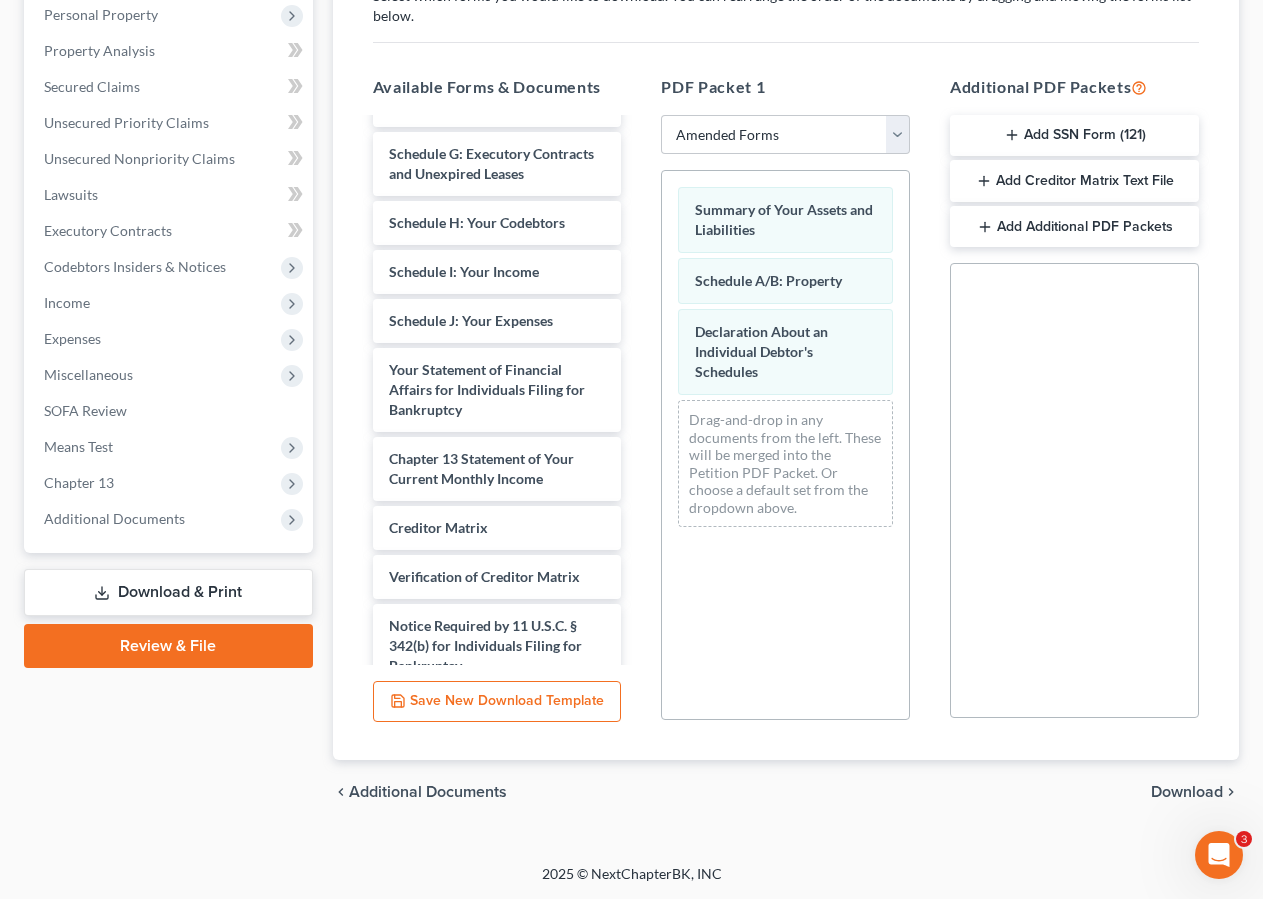 click 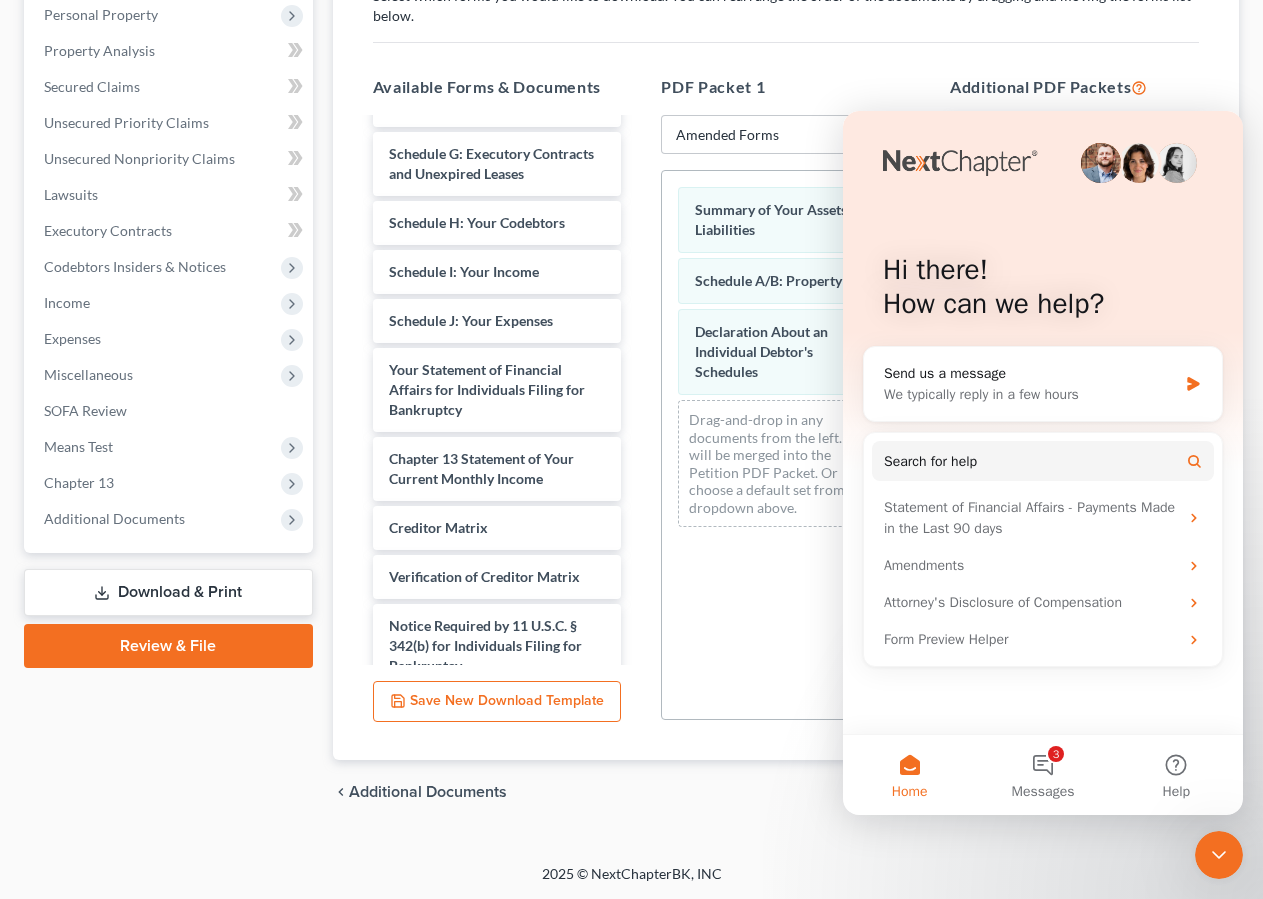 scroll, scrollTop: 0, scrollLeft: 0, axis: both 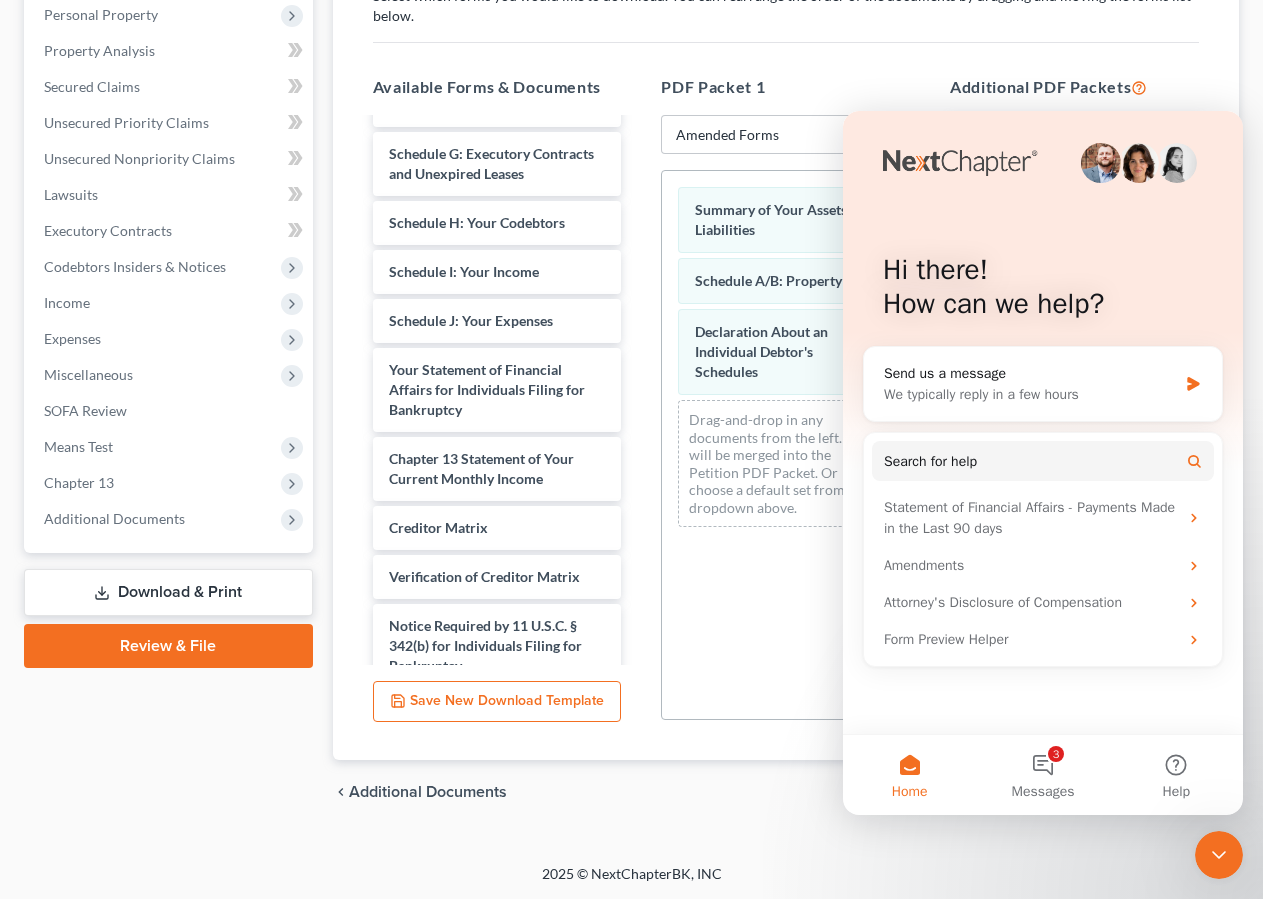 click 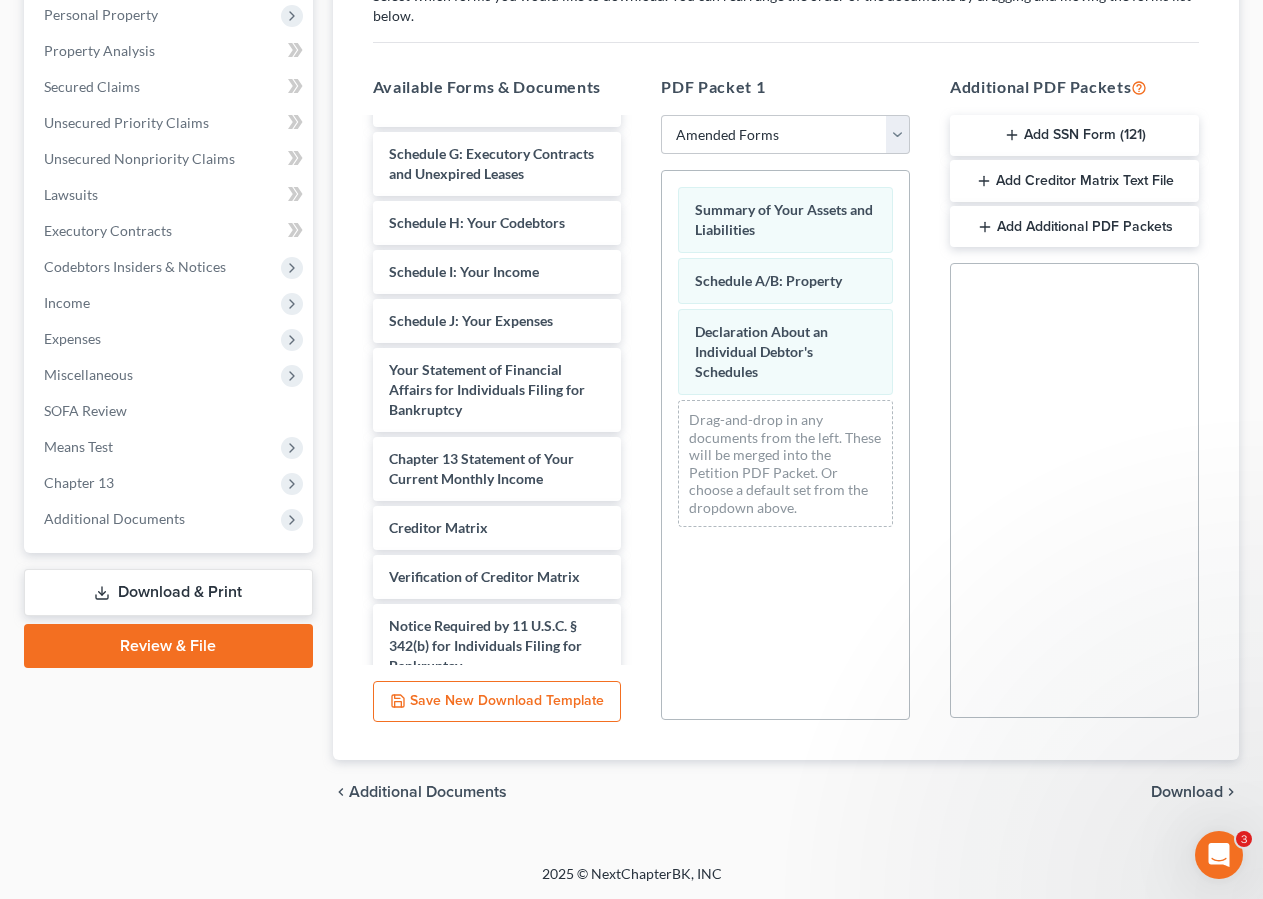 scroll, scrollTop: 0, scrollLeft: 0, axis: both 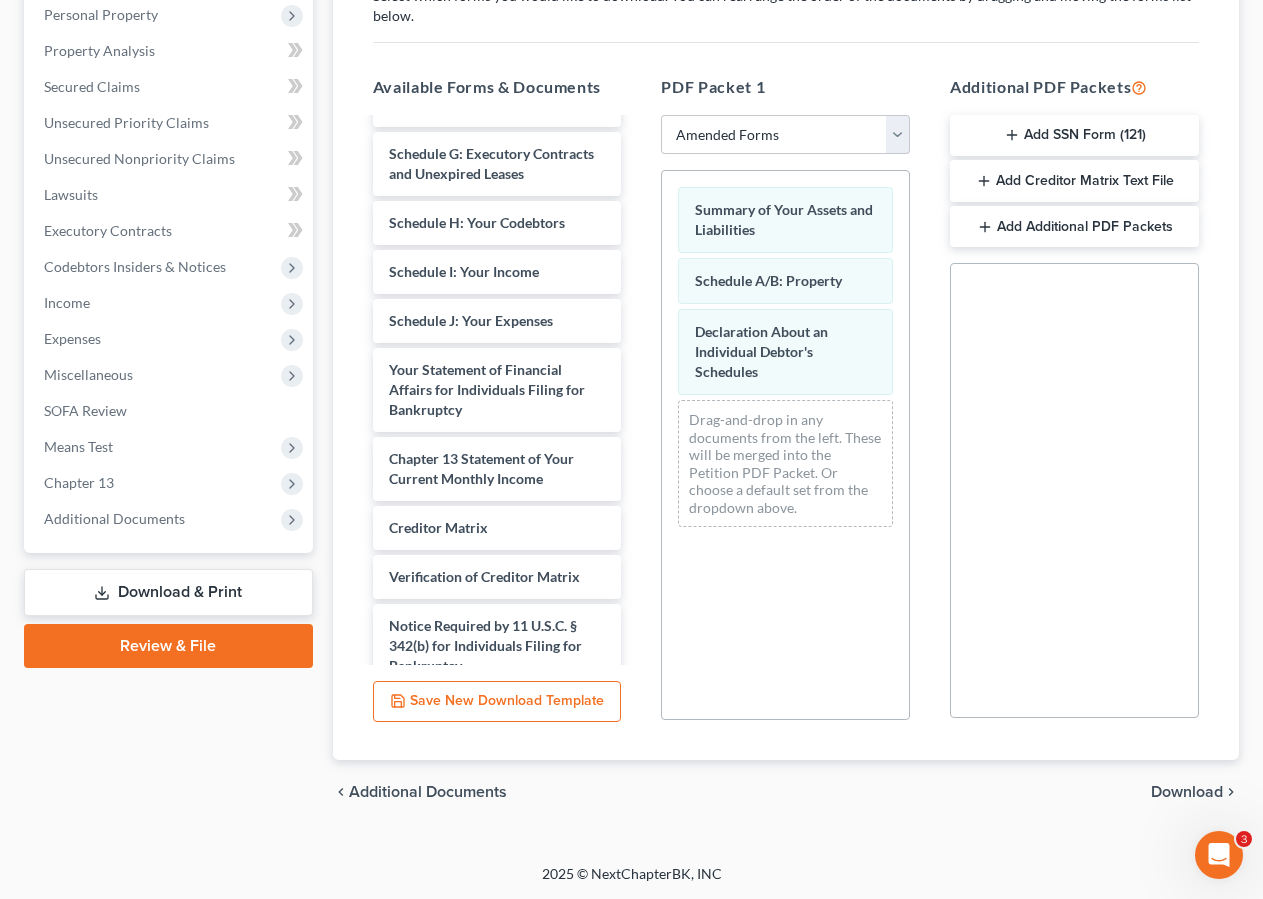 click on "Download" at bounding box center (1187, 792) 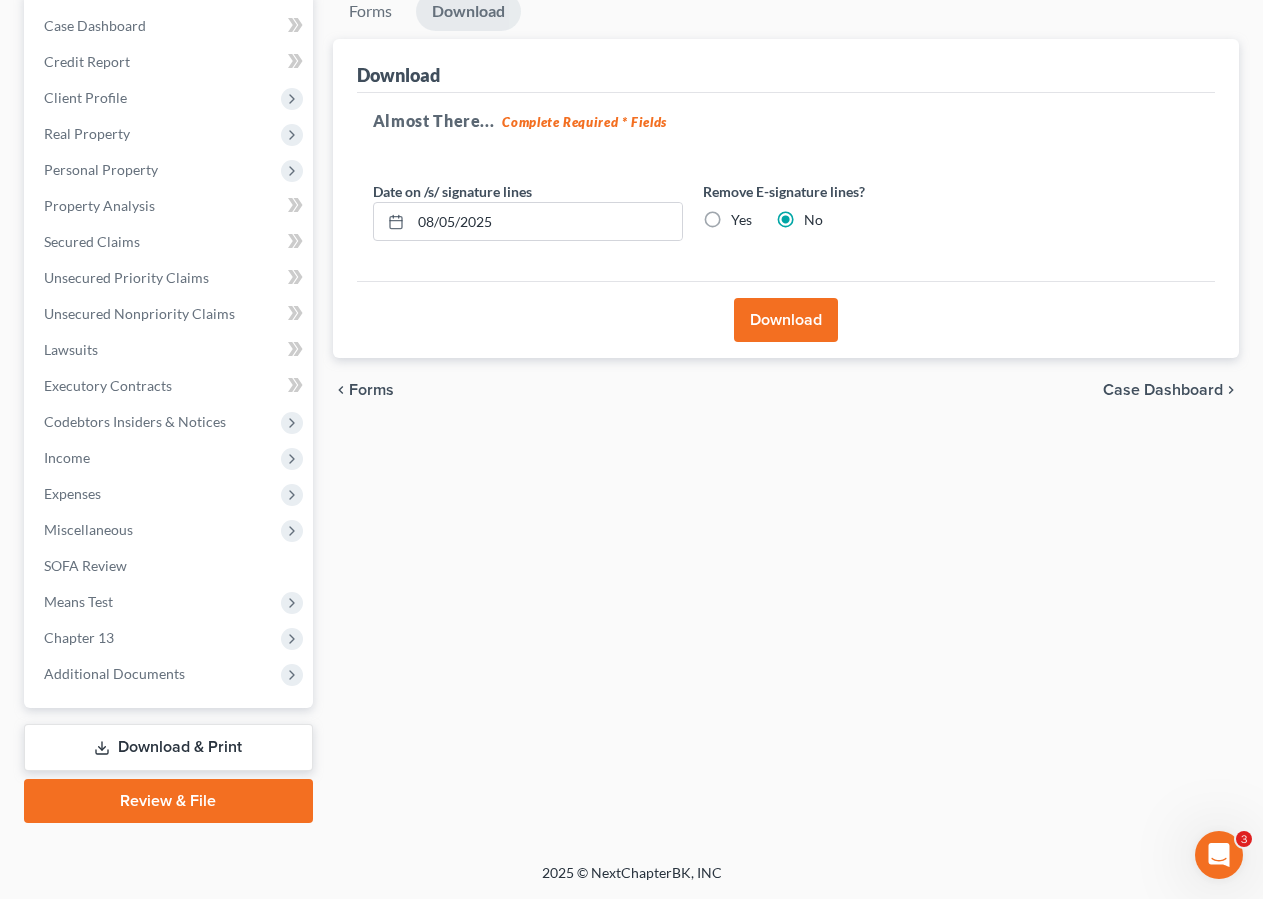 scroll, scrollTop: 198, scrollLeft: 0, axis: vertical 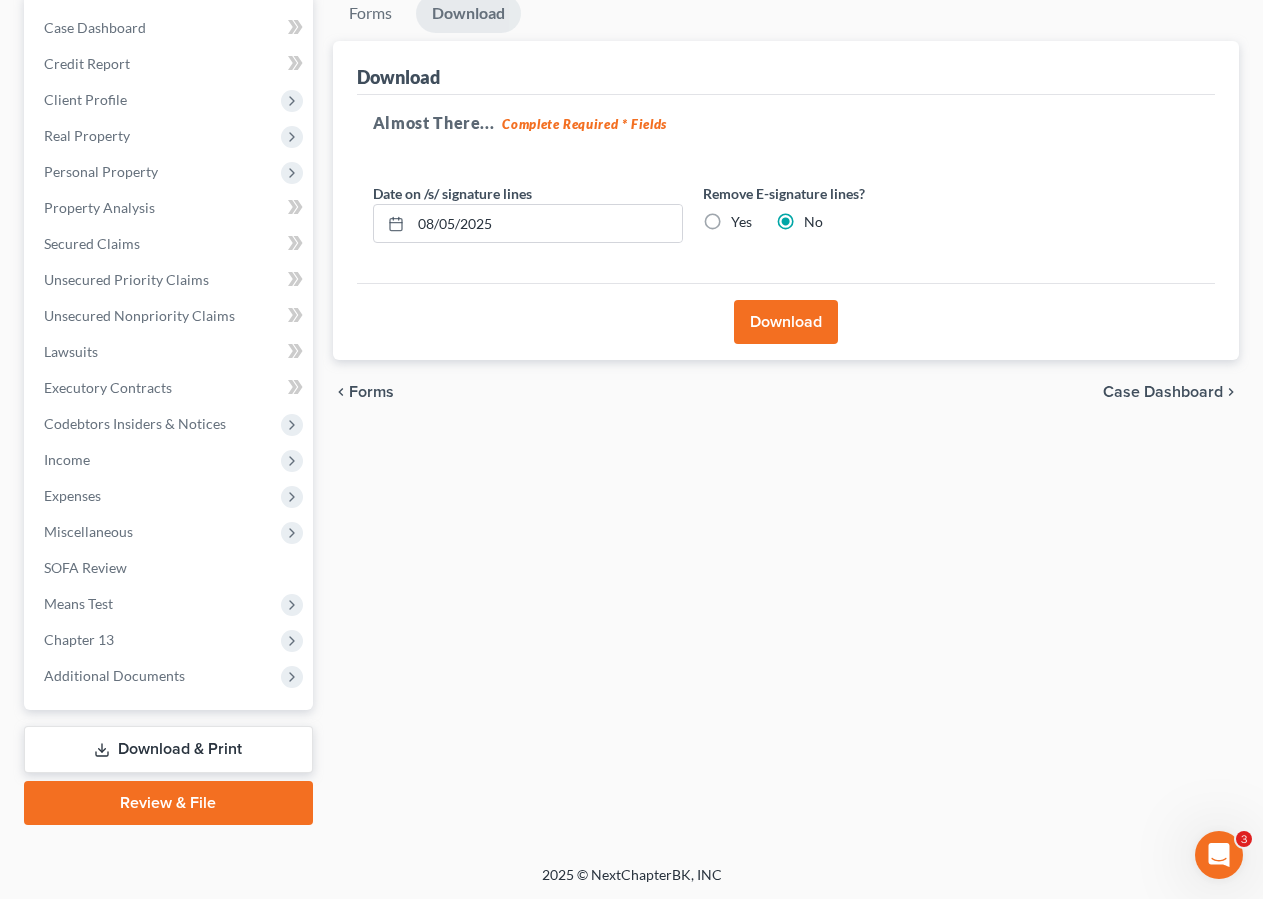 click on "Download" at bounding box center [786, 322] 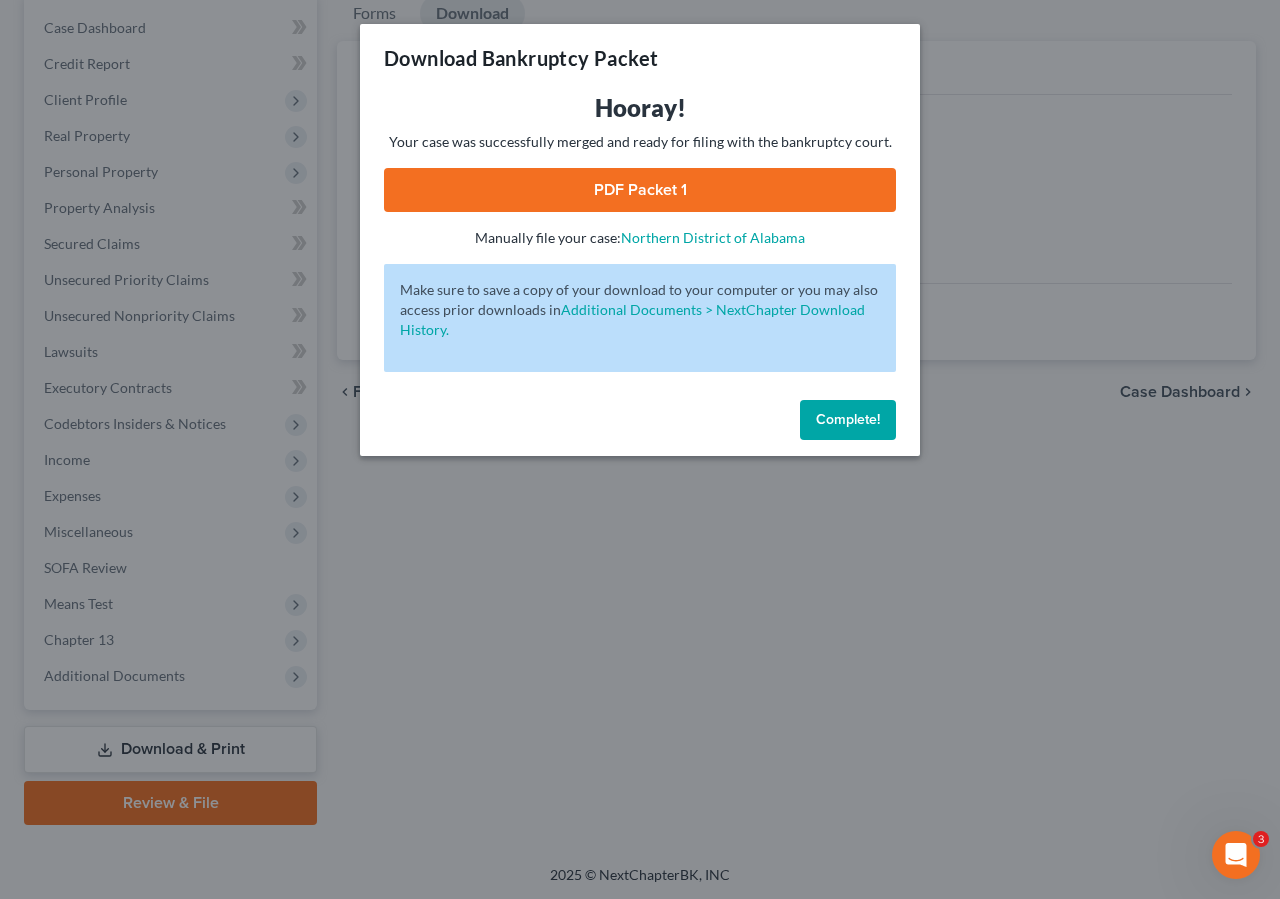 click on "PDF Packet 1" at bounding box center [640, 190] 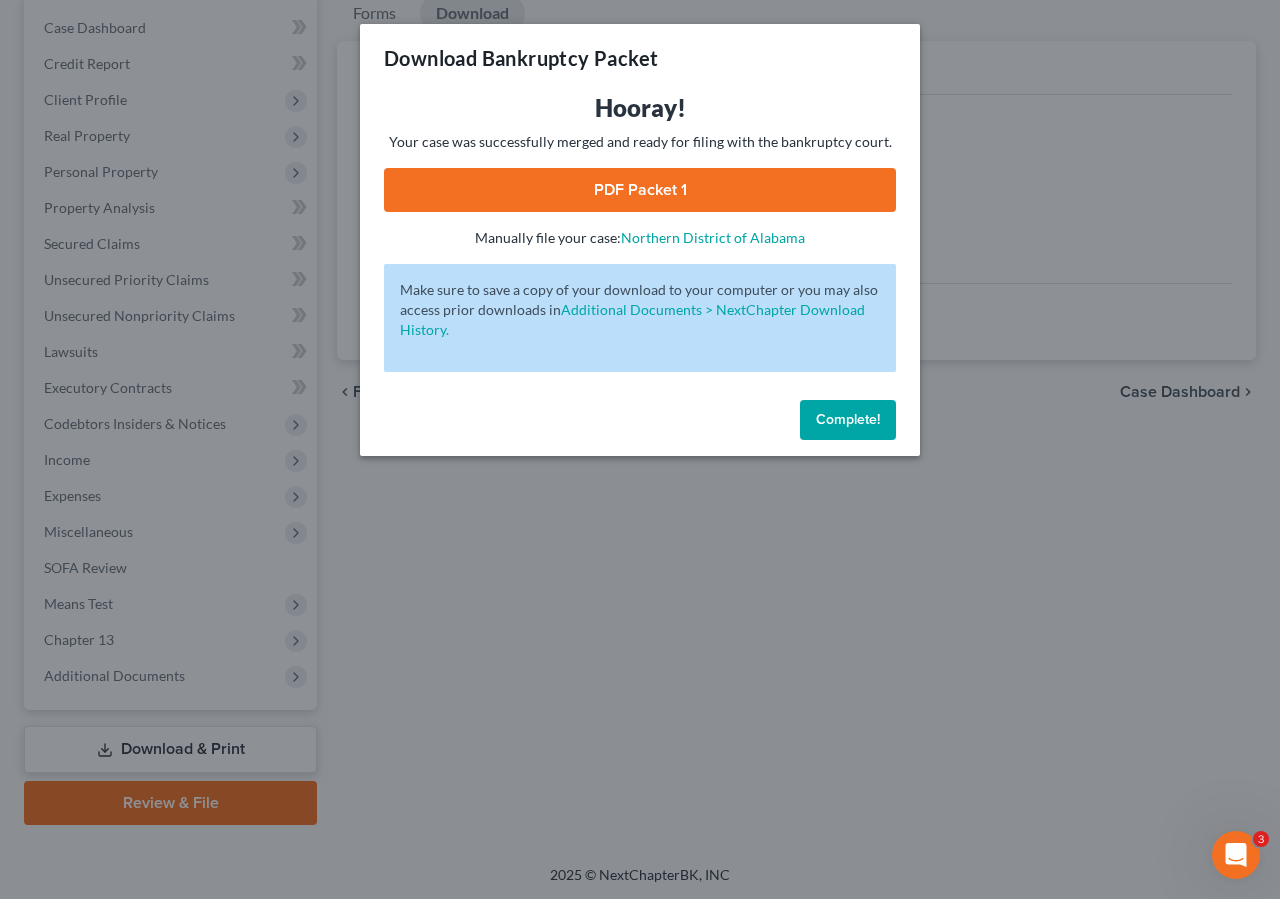click on "Complete!" at bounding box center (848, 419) 